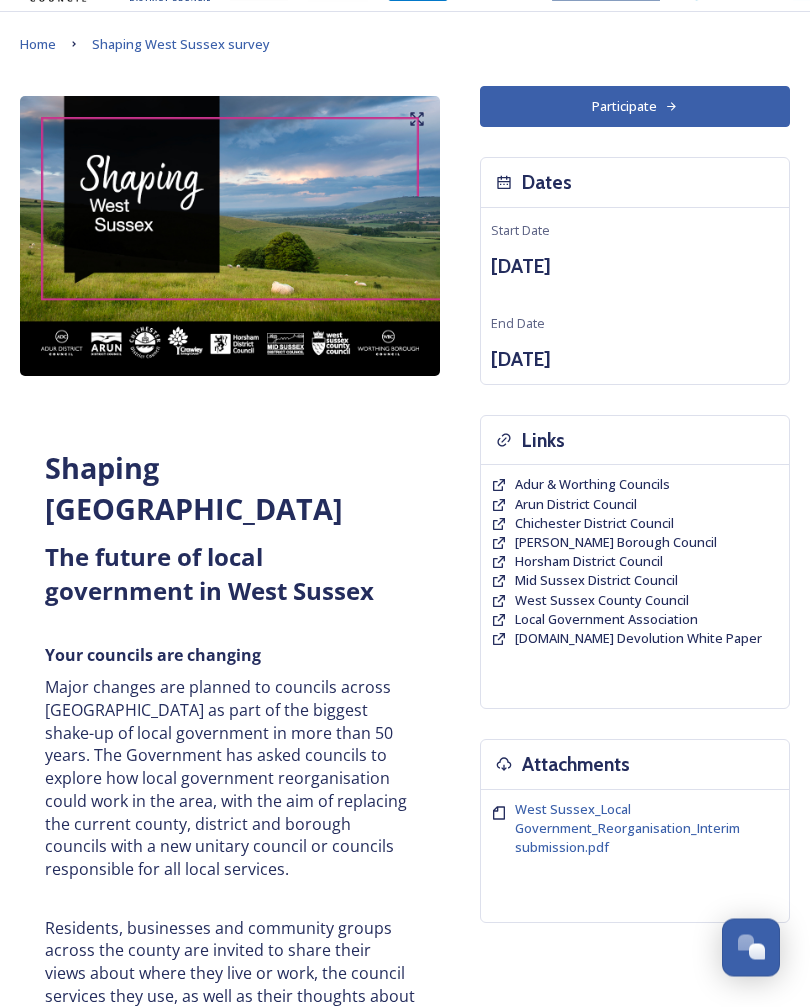 scroll, scrollTop: 0, scrollLeft: 0, axis: both 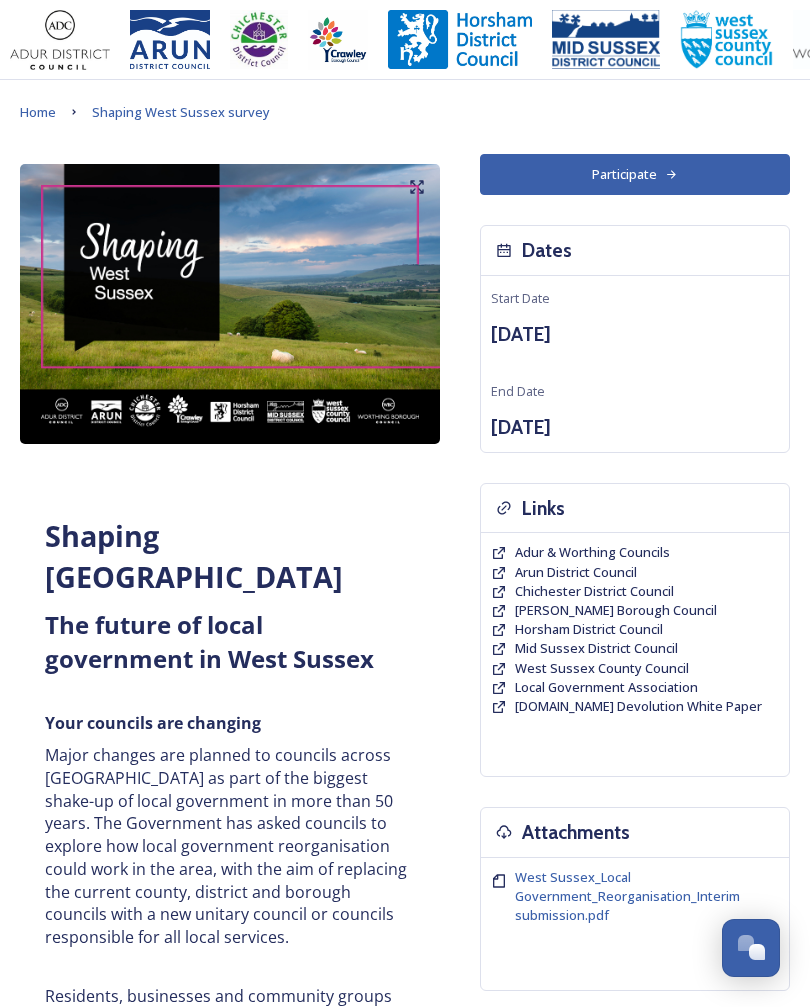 click on "Participate" at bounding box center [635, 174] 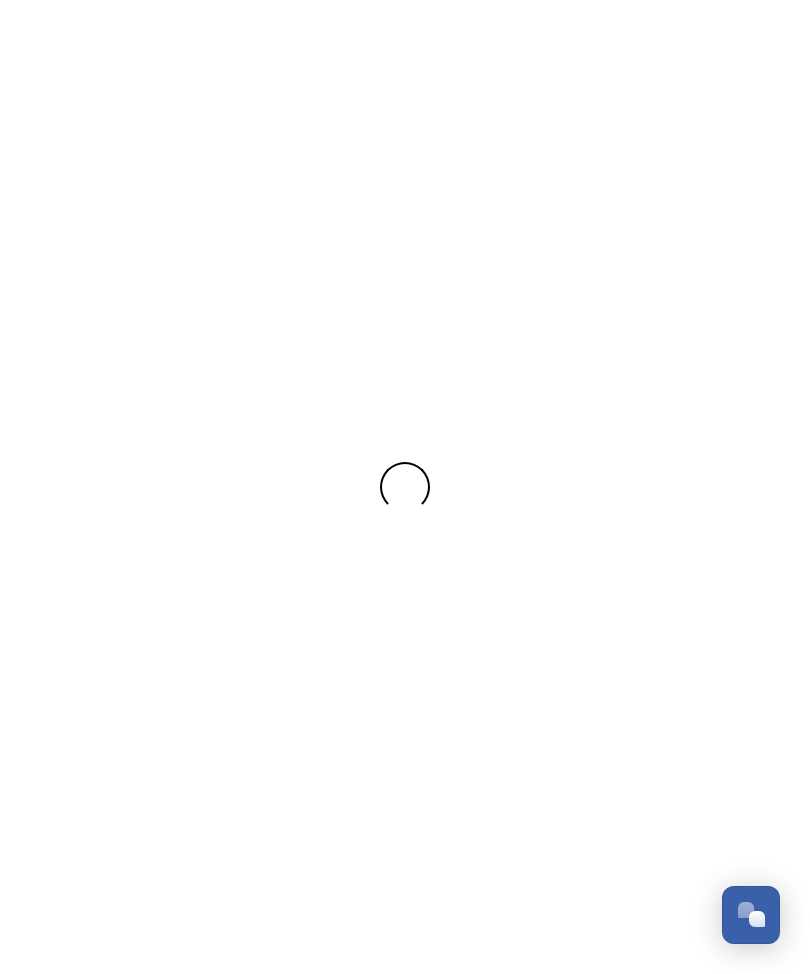 scroll, scrollTop: 0, scrollLeft: 0, axis: both 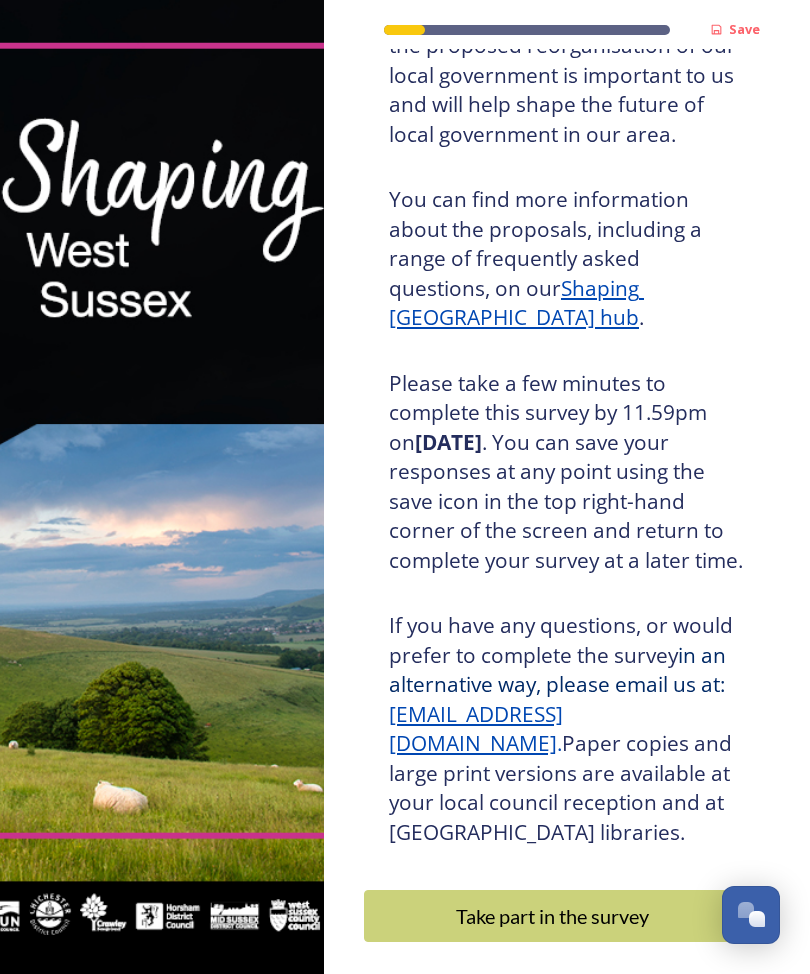 click on "Take part in the survey" at bounding box center (567, 916) 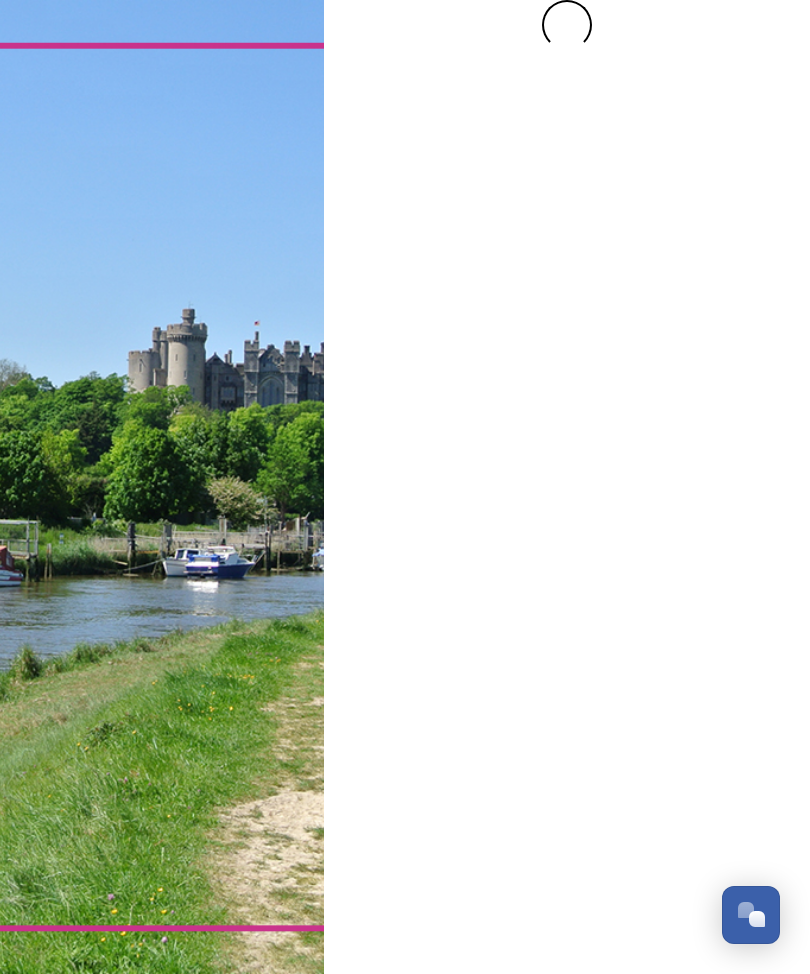 scroll, scrollTop: 0, scrollLeft: 0, axis: both 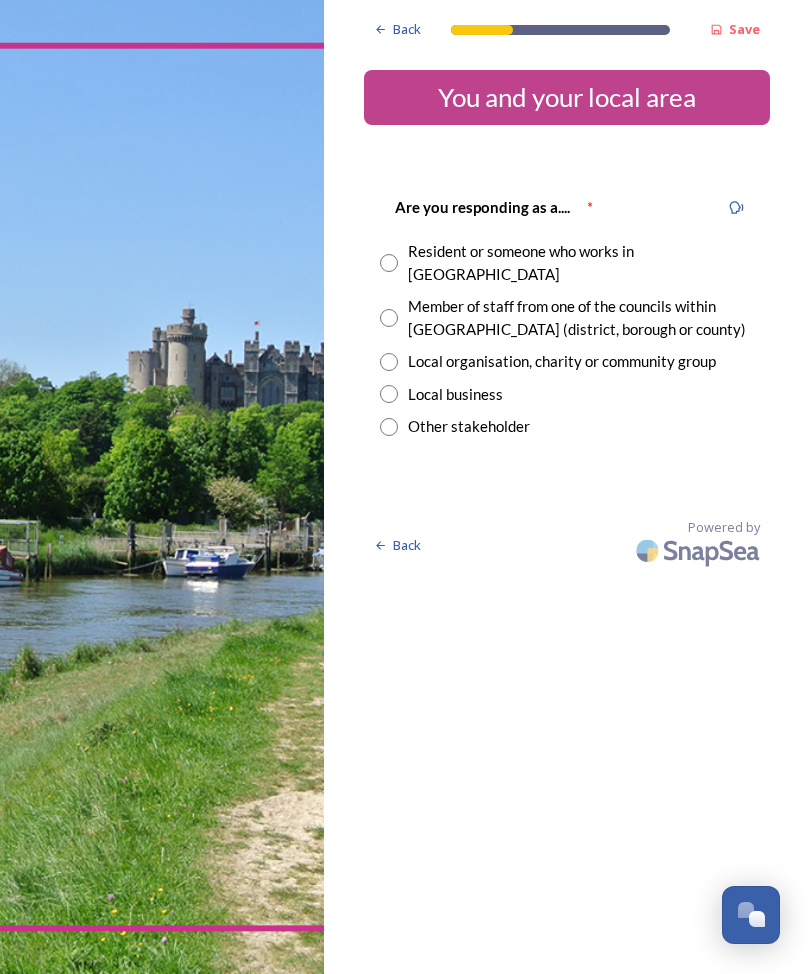 click at bounding box center (389, 263) 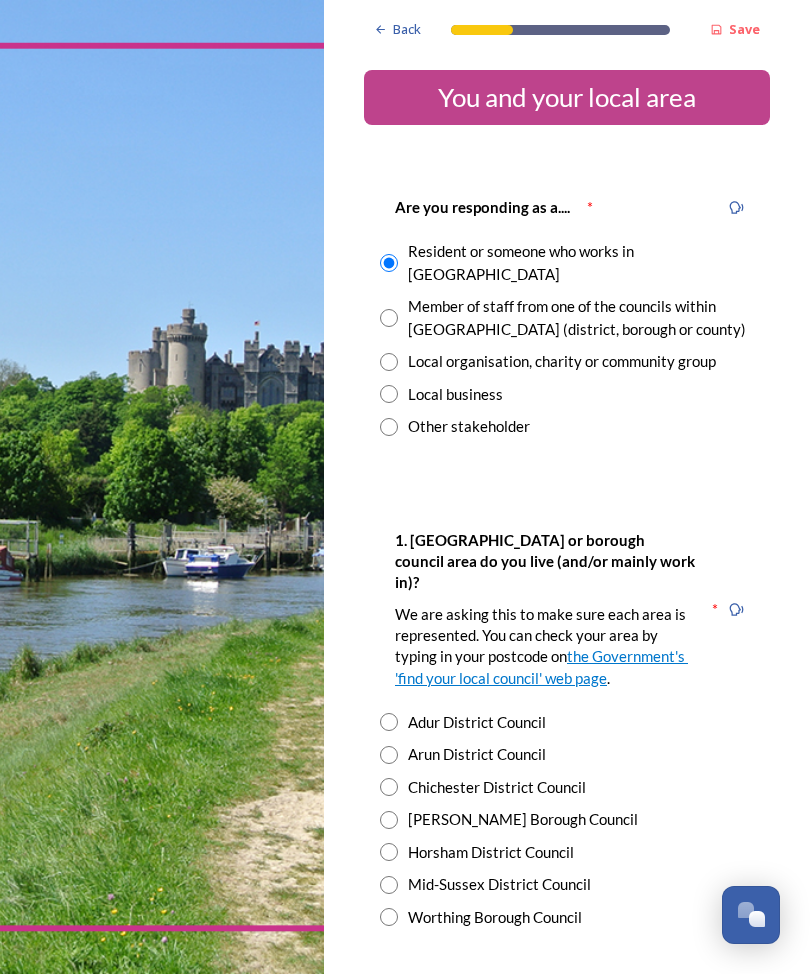 click at bounding box center (389, 787) 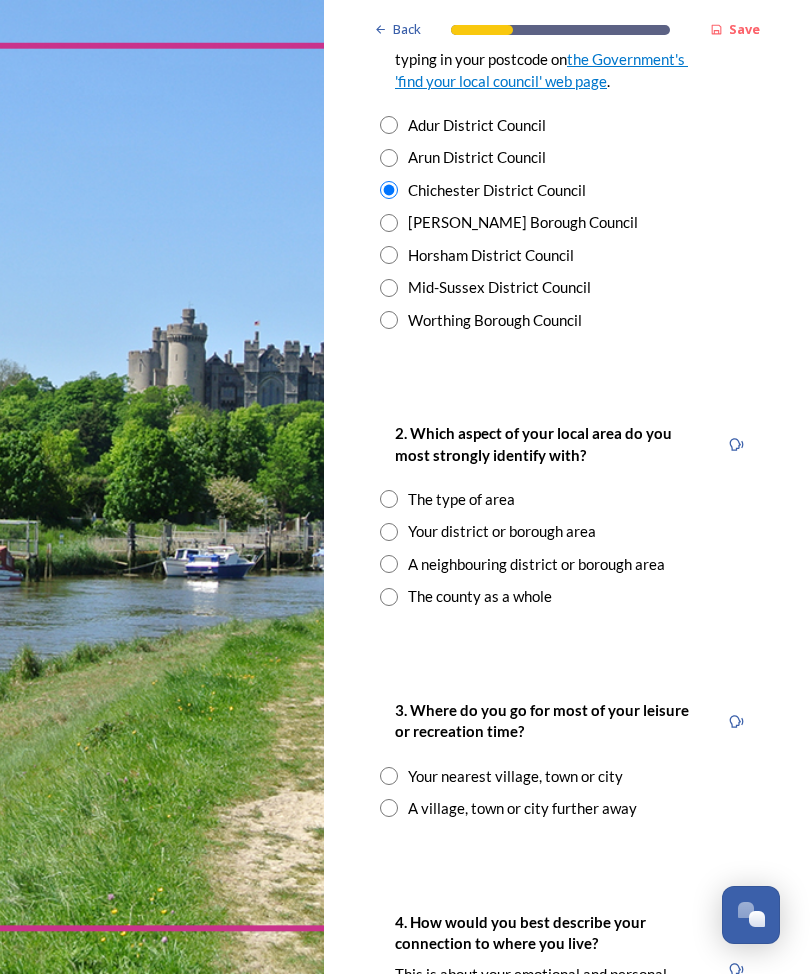 scroll, scrollTop: 597, scrollLeft: 0, axis: vertical 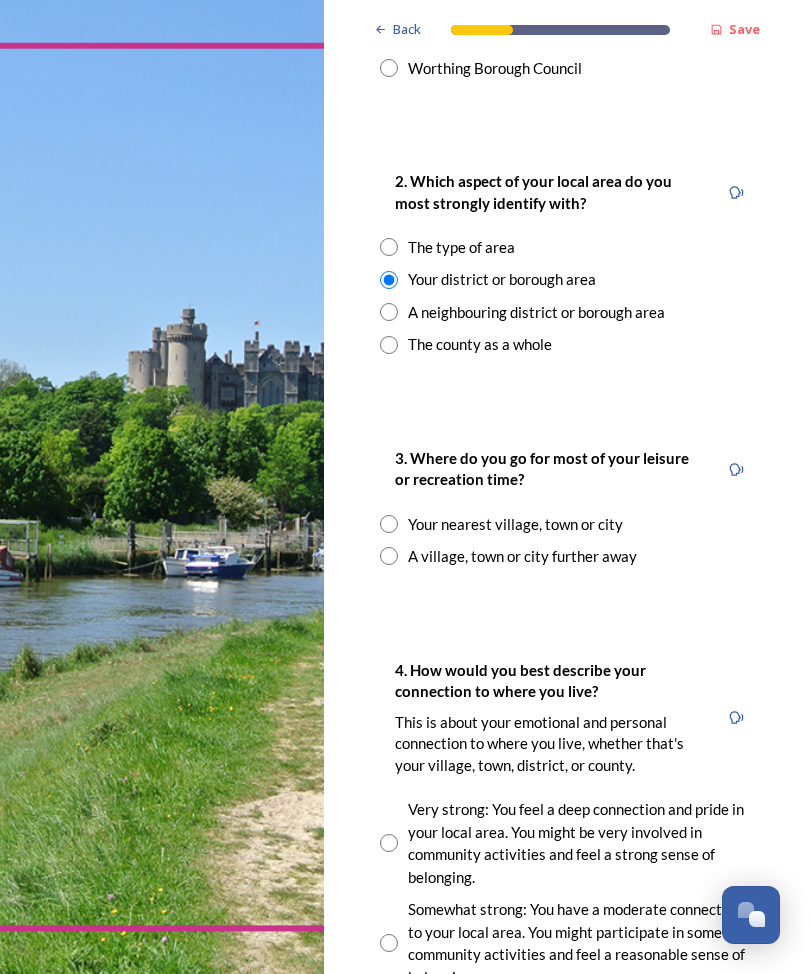 click on "Your nearest village, town or city" at bounding box center (567, 524) 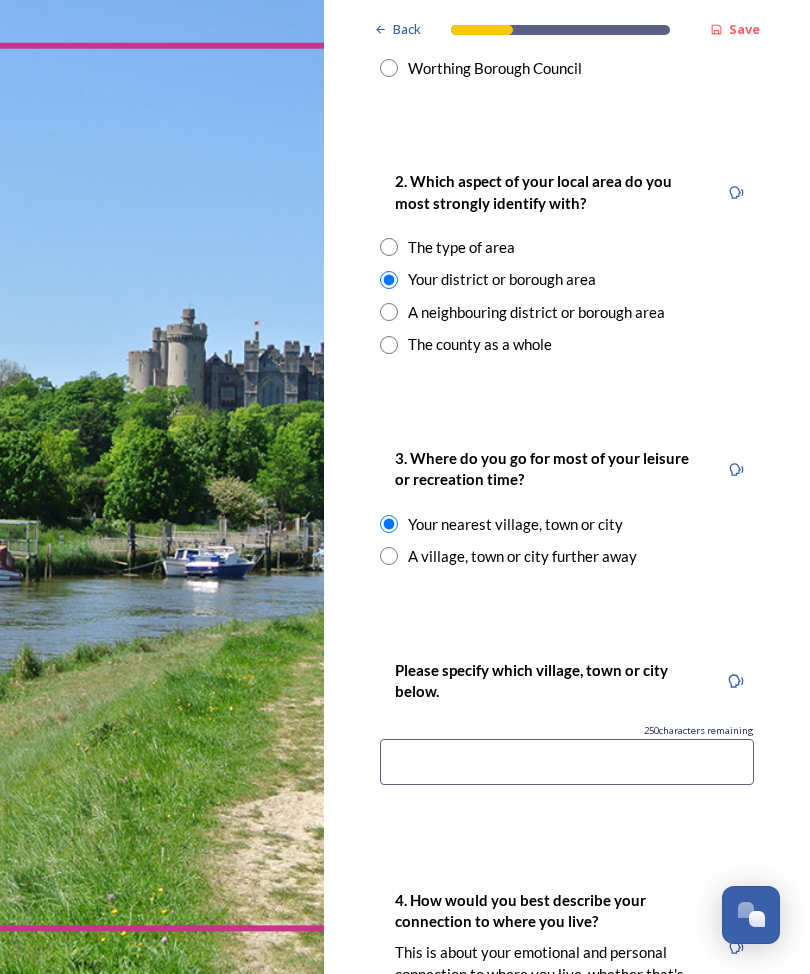click at bounding box center (567, 762) 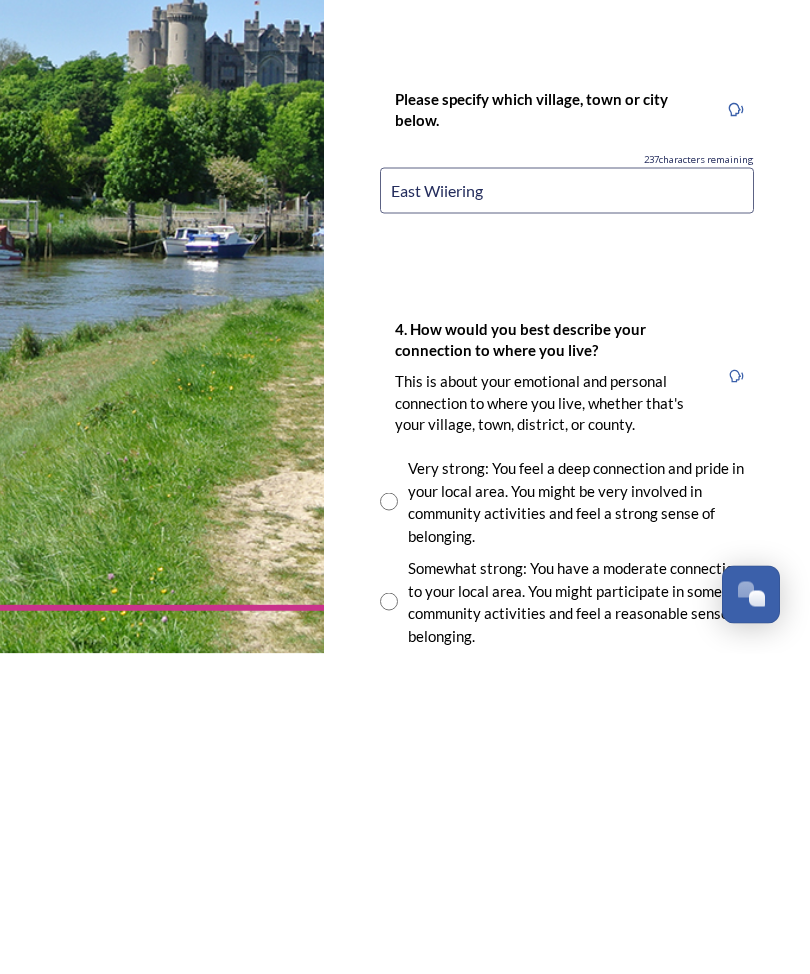 scroll, scrollTop: 1100, scrollLeft: 0, axis: vertical 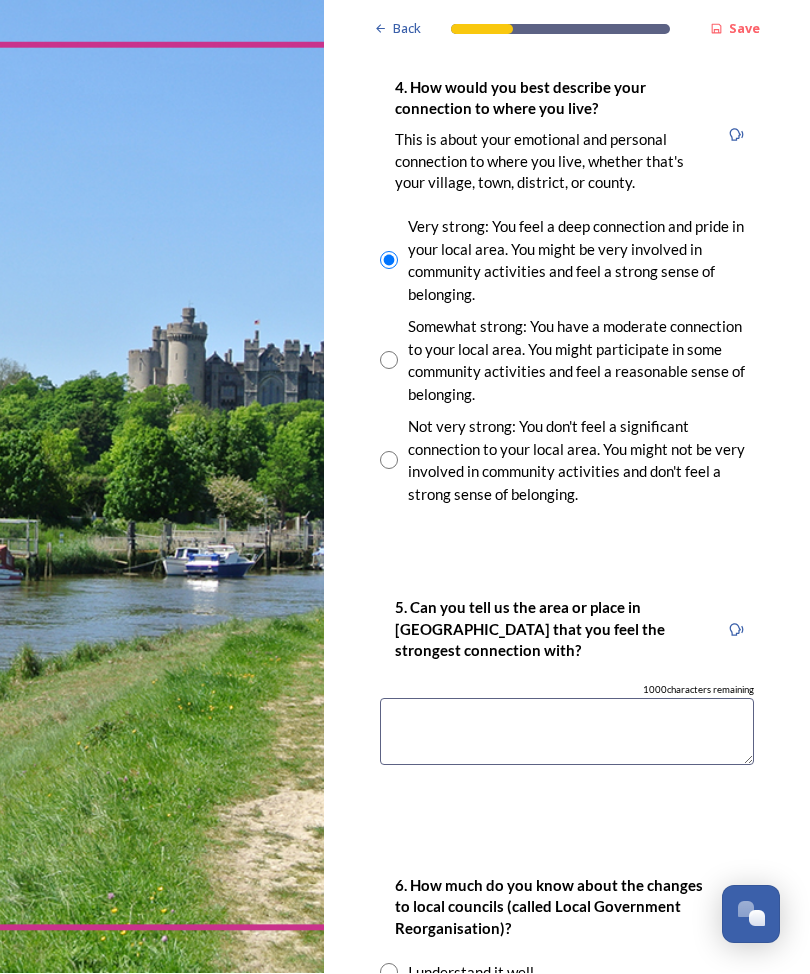 click at bounding box center [567, 732] 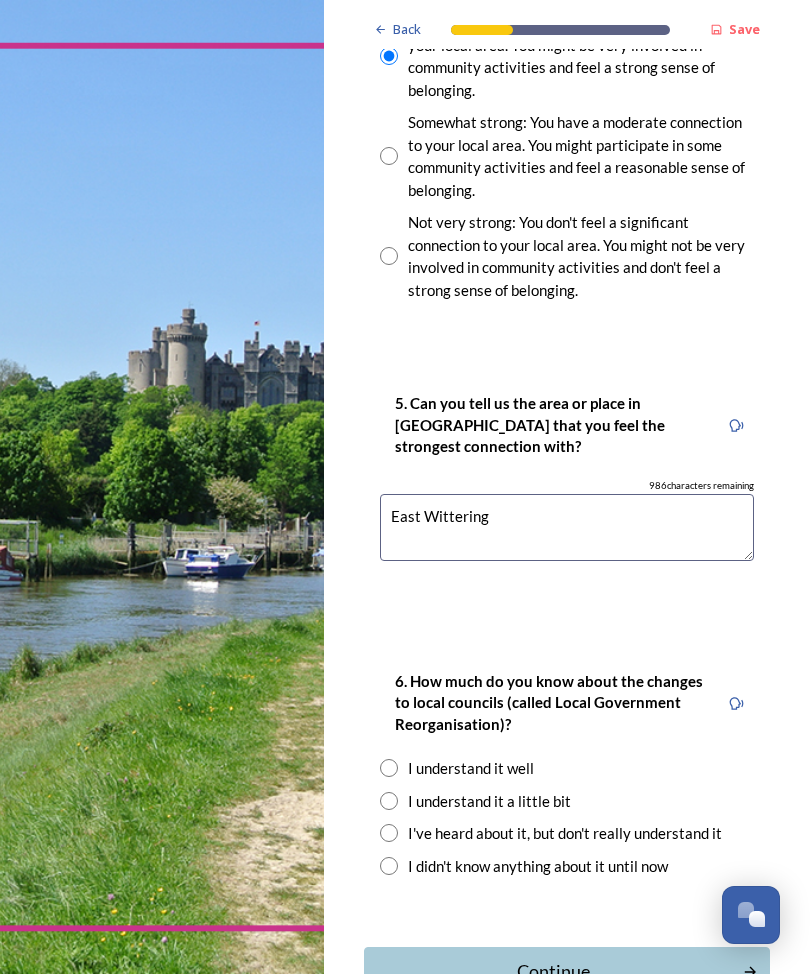scroll, scrollTop: 1866, scrollLeft: 0, axis: vertical 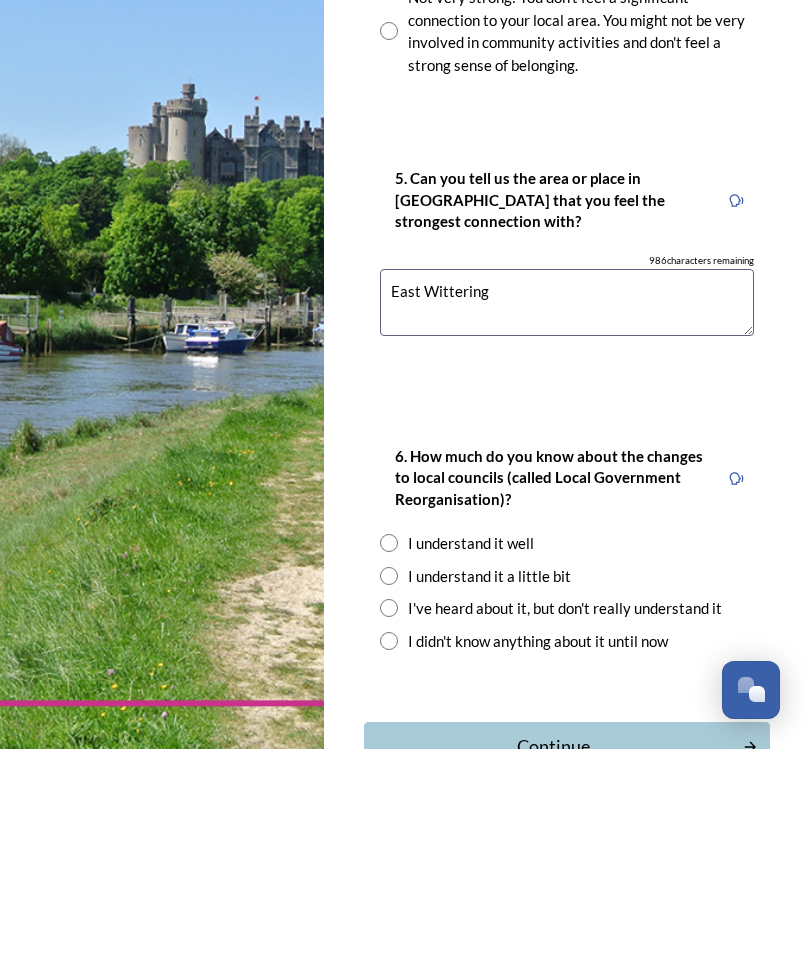 type on "East Wittering" 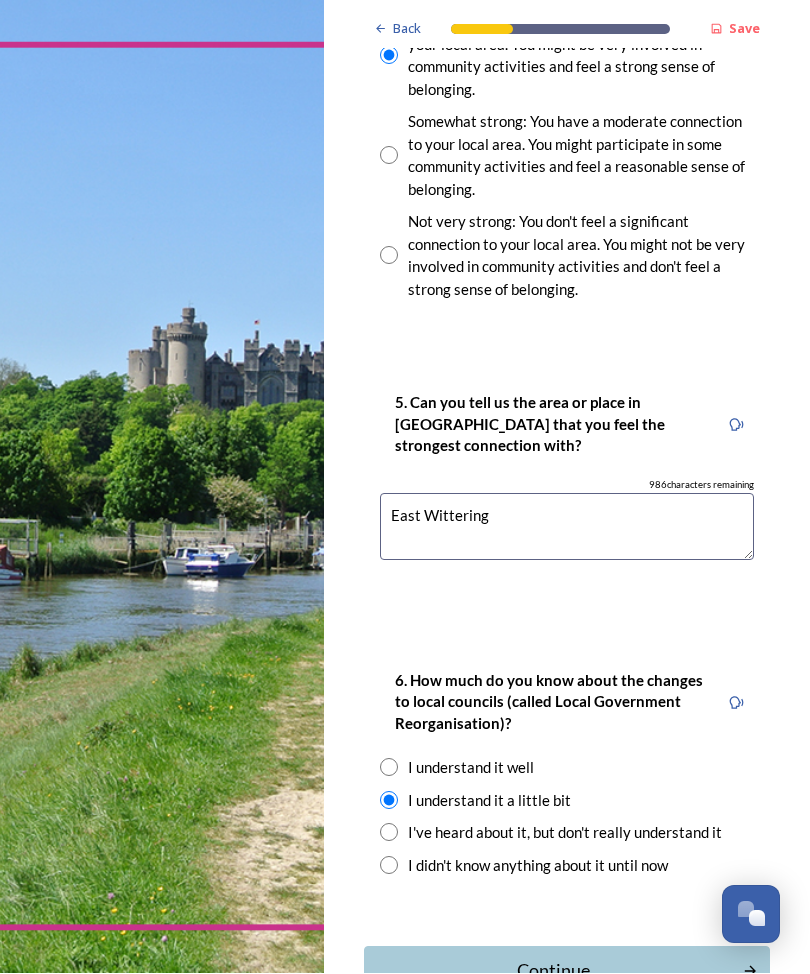 click on "Continue" at bounding box center (553, 971) 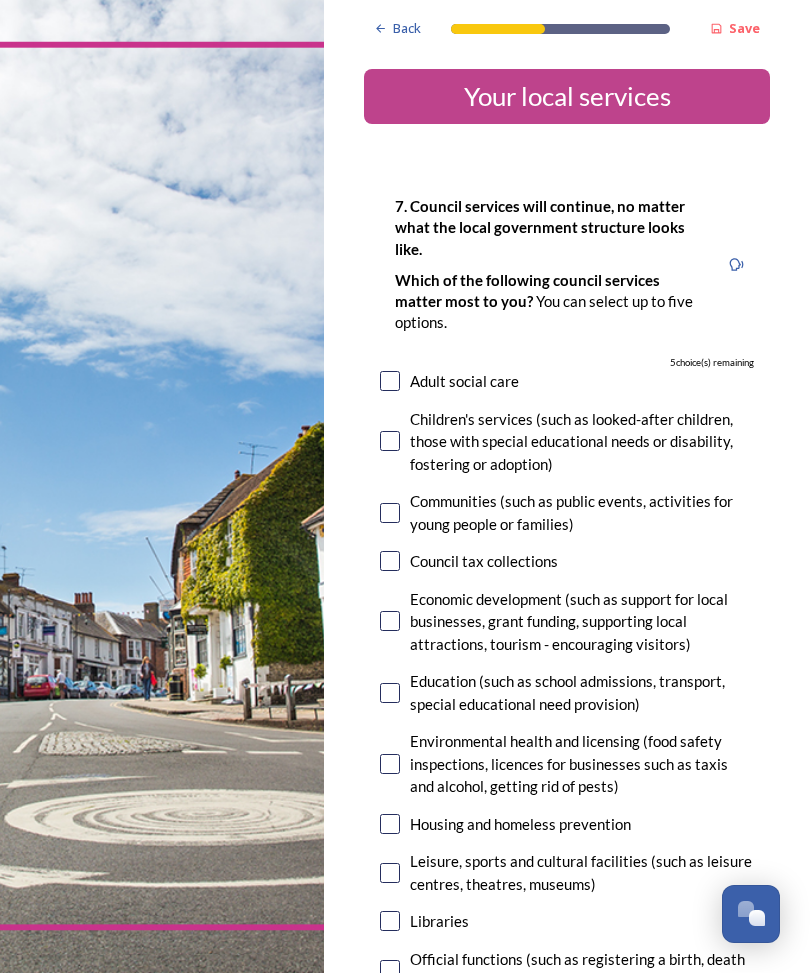 click on "5  choice(s) remaining" at bounding box center [567, 364] 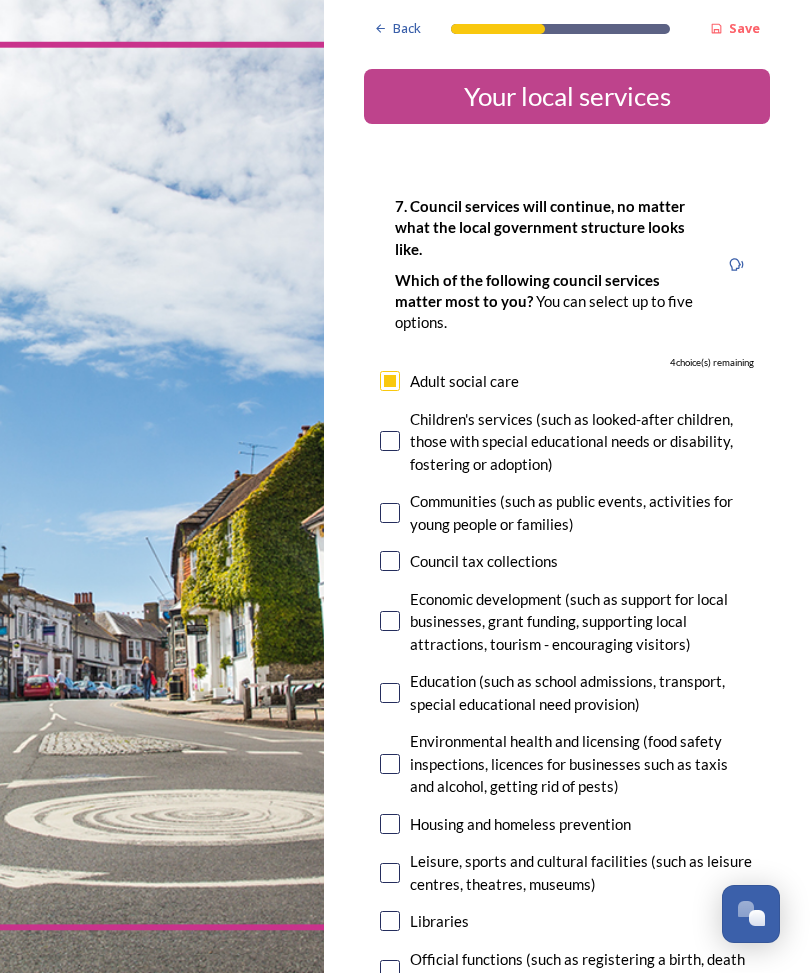 click on "Children's services (such as looked-after children, those with special educational needs or disability, fostering or adoption)" at bounding box center [567, 443] 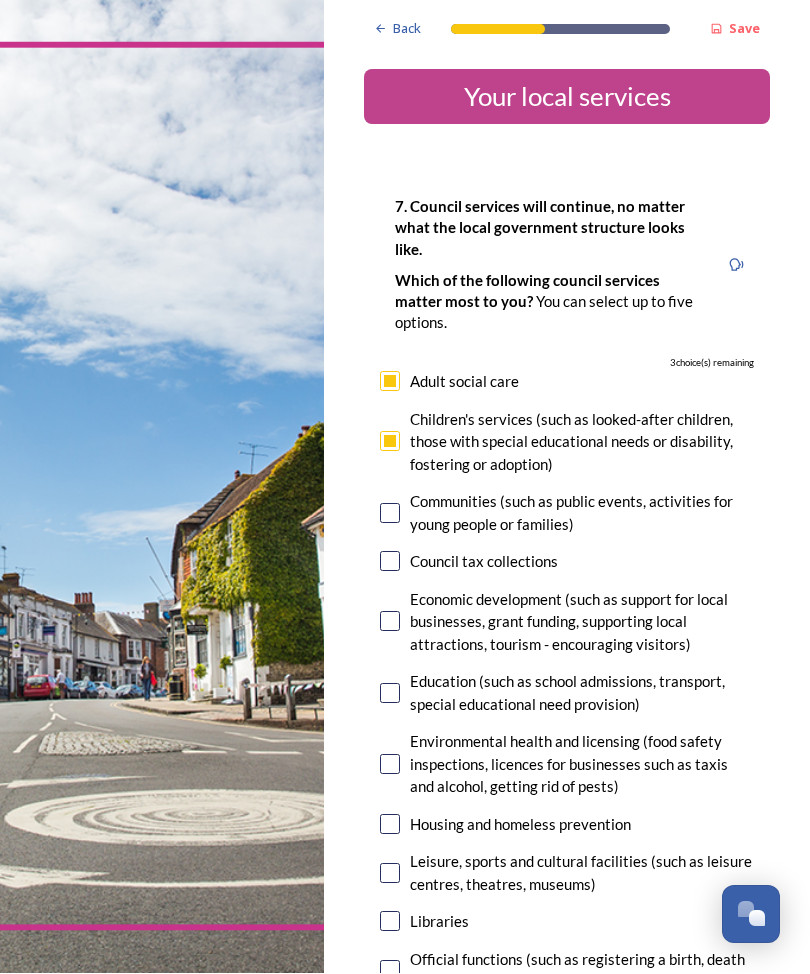 click on "Children's services (such as looked-after children, those with special educational needs or disability, fostering or adoption)" at bounding box center (567, 443) 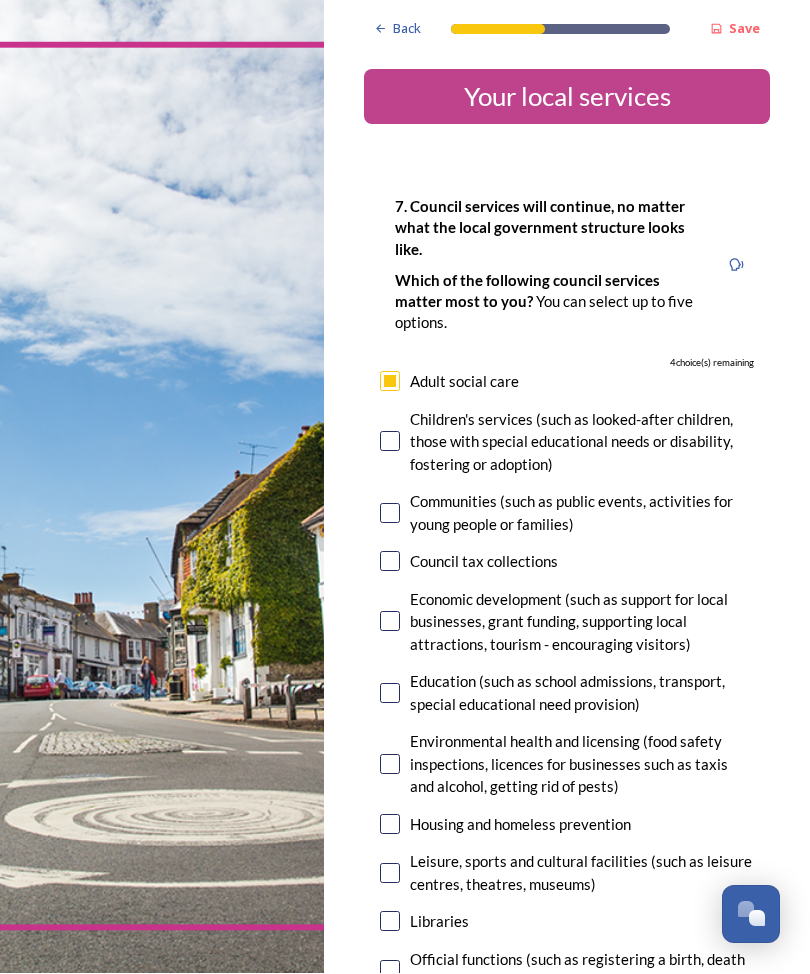 click at bounding box center [390, 442] 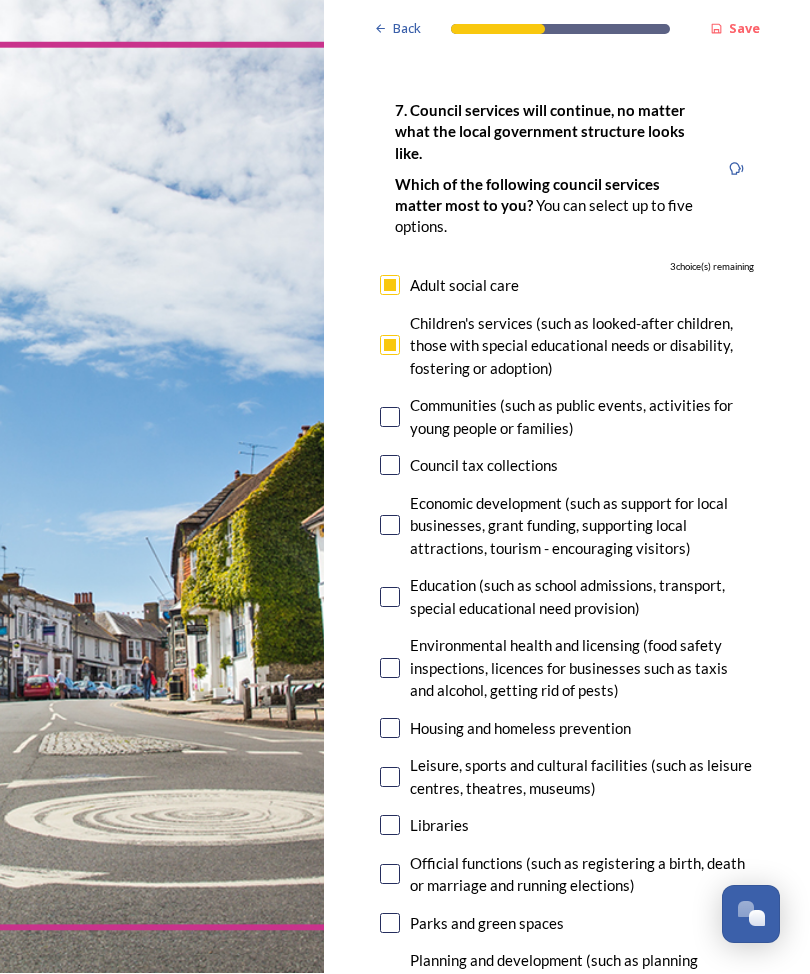 scroll, scrollTop: 96, scrollLeft: 0, axis: vertical 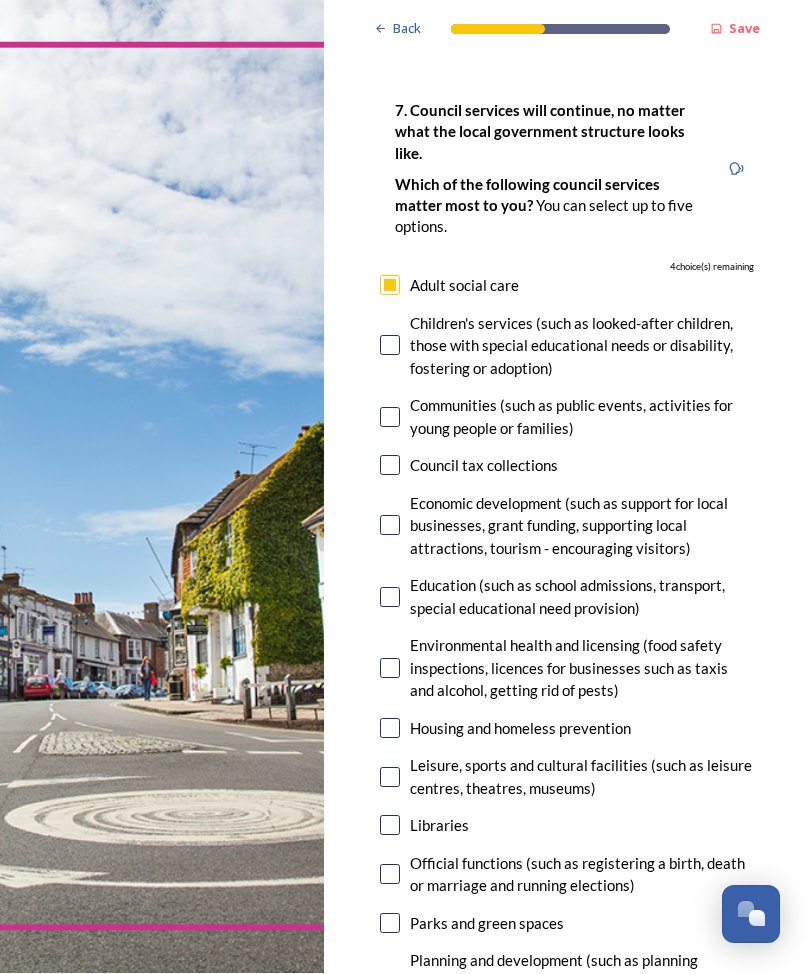 click on "4  choice(s) remaining" at bounding box center (567, 268) 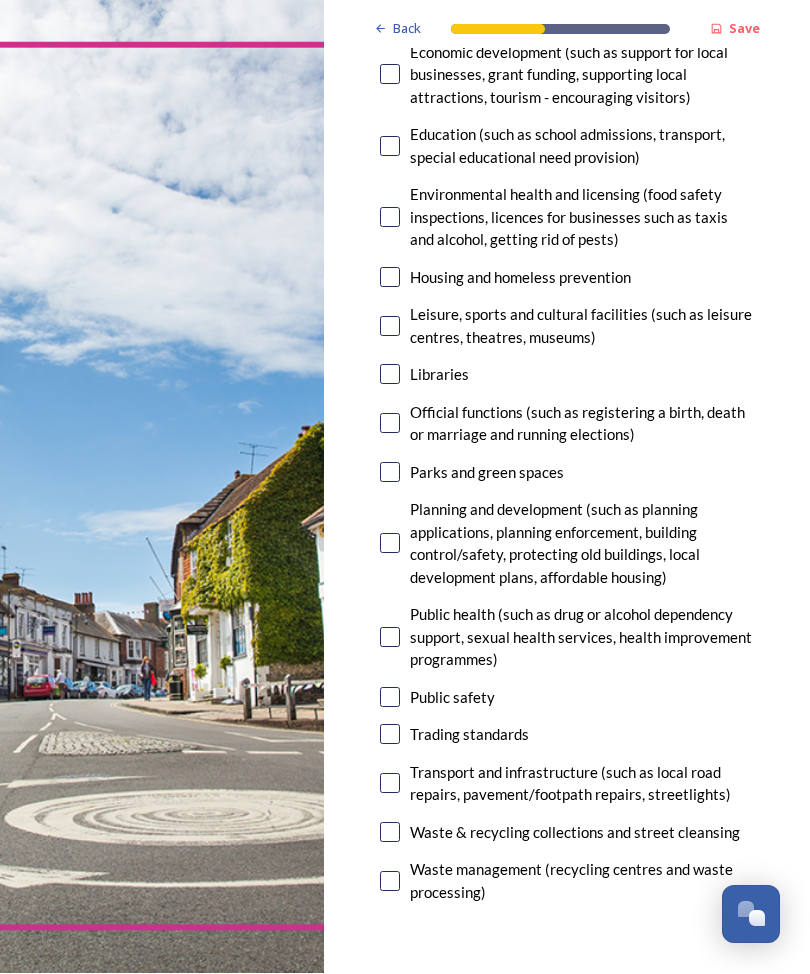 scroll, scrollTop: 547, scrollLeft: 0, axis: vertical 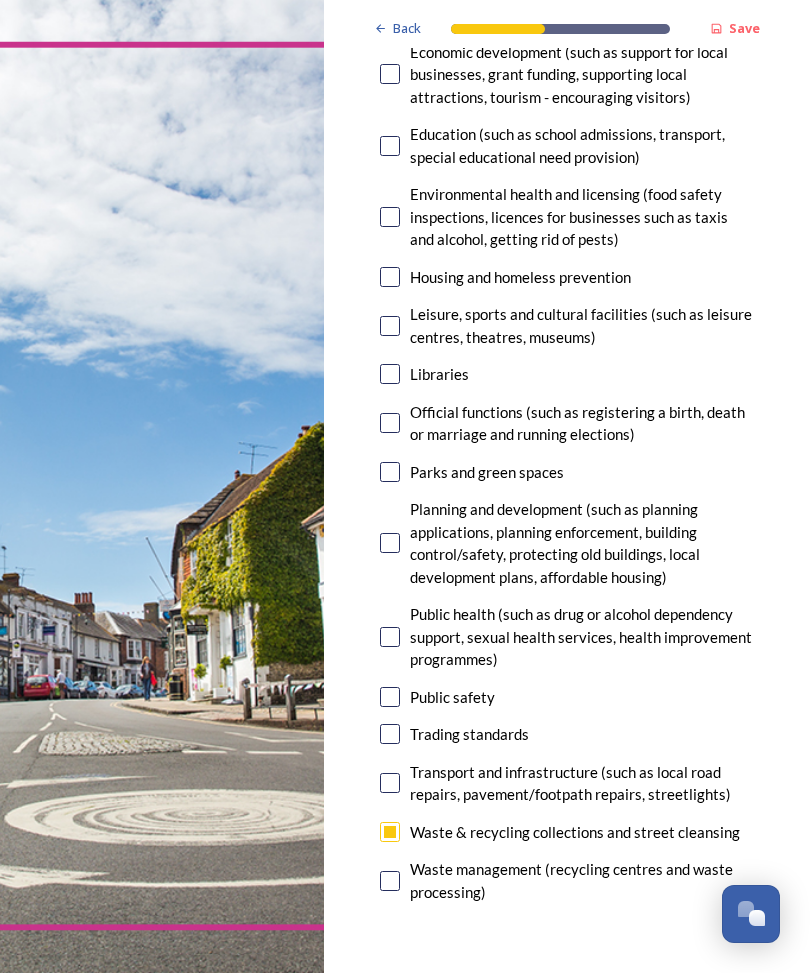 click at bounding box center [390, 784] 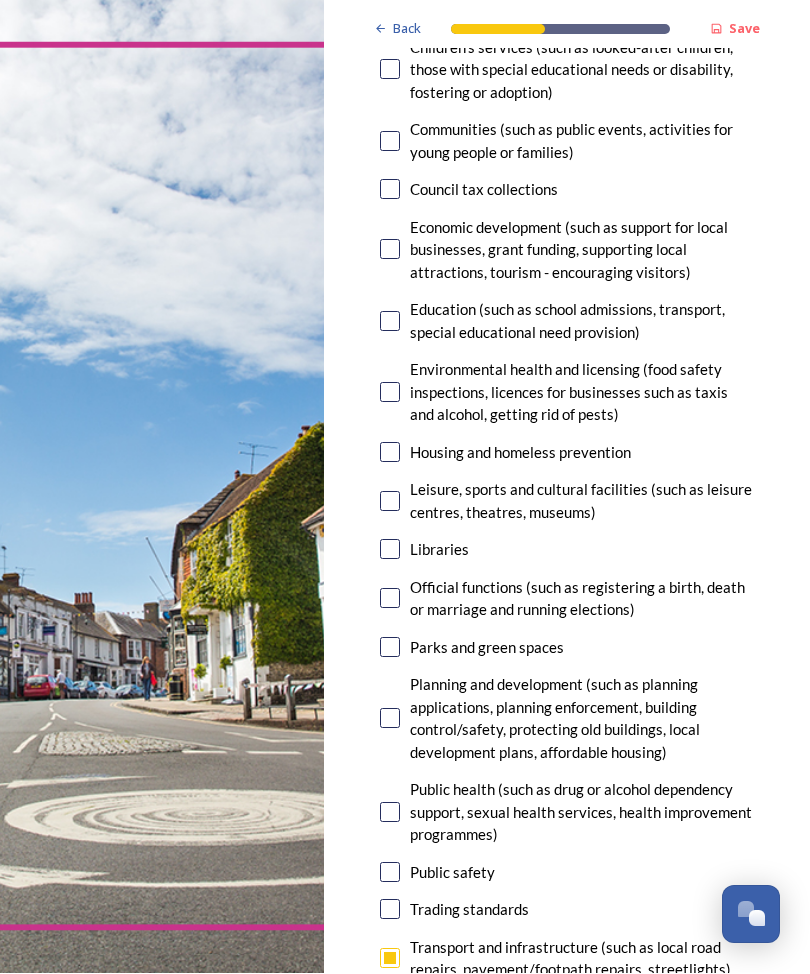scroll, scrollTop: 371, scrollLeft: 0, axis: vertical 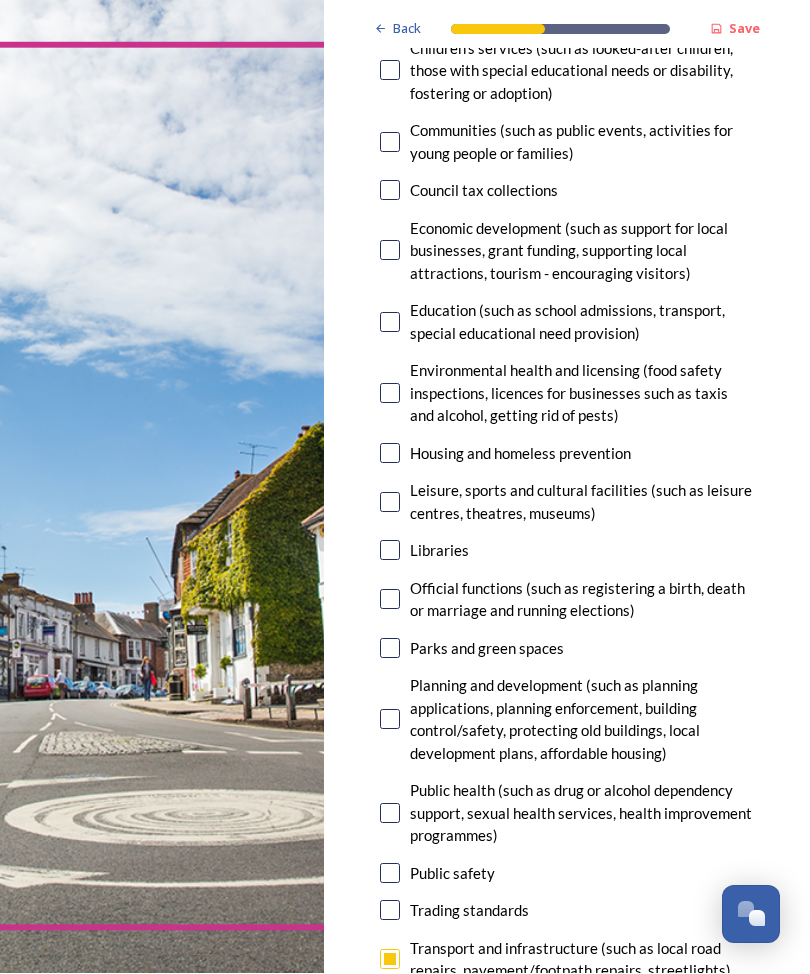 click at bounding box center [390, 720] 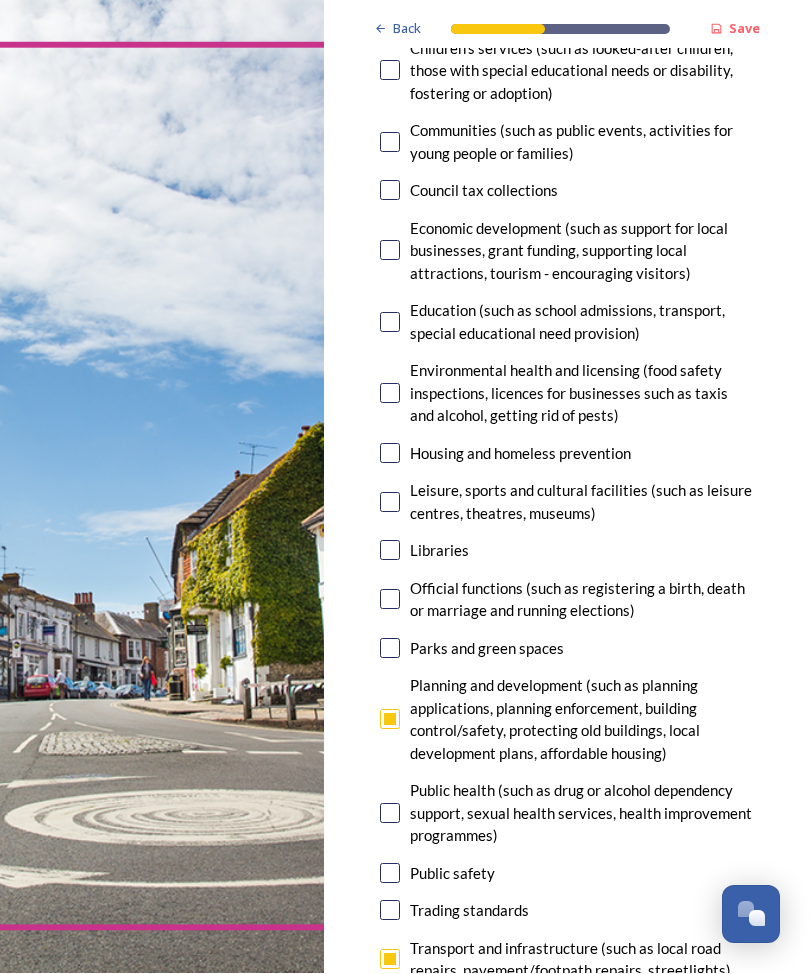 click at bounding box center (390, 649) 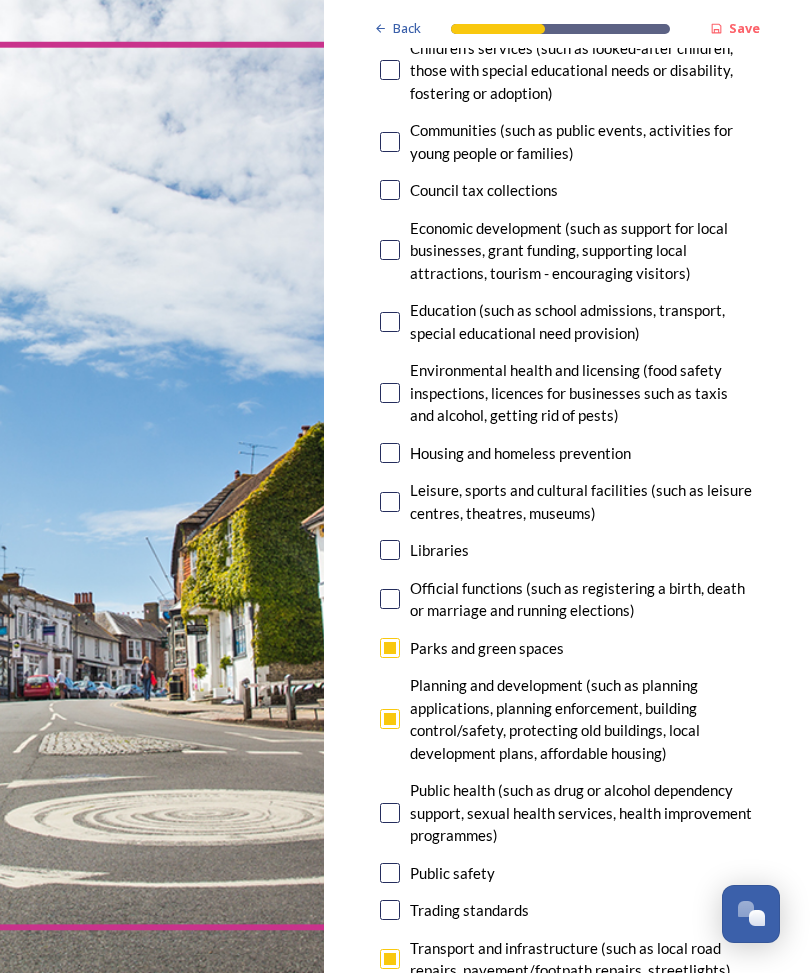 click on "7. Council services will continue, no matter what the local government structure looks like.  ﻿﻿Which of the following council services matter most to you?  You can select up to five options. 1  choice(s) remaining Adult social care   Children's services (such as looked-after children, those with special educational needs or disability, fostering or adoption) Communities (such as public events, activities for young people or families) Council tax collections Economic development (such as support for local businesses, grant funding, supporting local attractions, tourism - encouraging visitors)  Education (such as school admissions, transport, special educational need provision)  Environmental health and licensing (food safety inspections, licences for businesses such as taxis and alcohol, getting rid of pests) Housing and homeless prevention Leisure, sports and cultural facilities (such as leisure centres, theatres, museums) Libraries Parks and green spaces Public safety Trading standards" at bounding box center (567, 454) 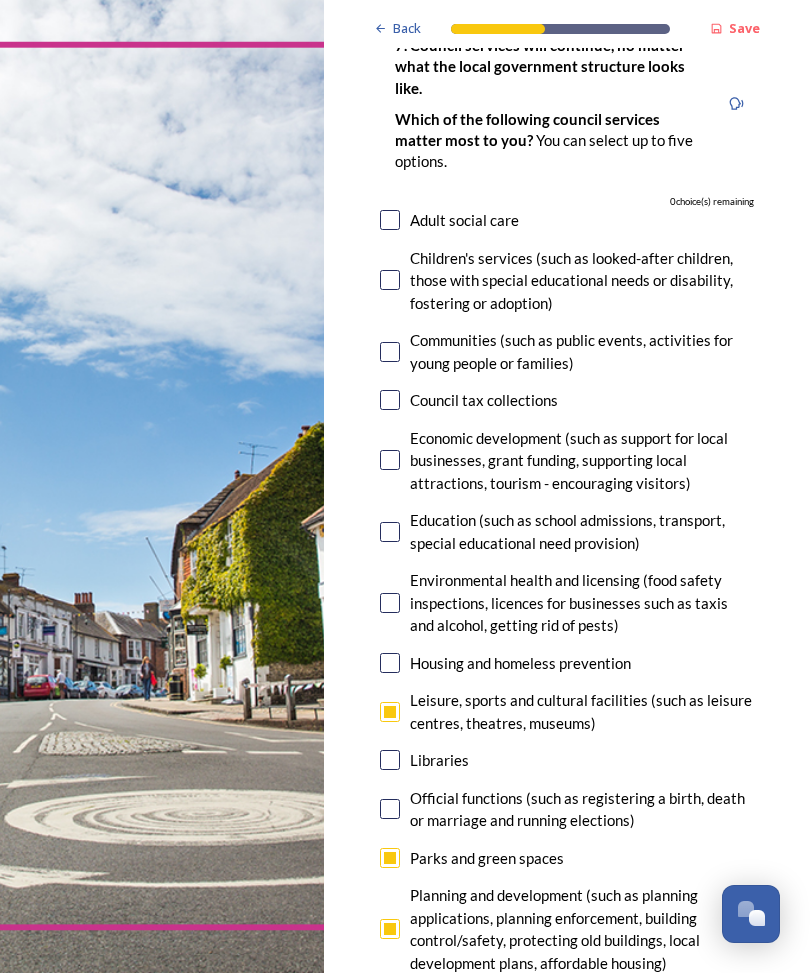 scroll, scrollTop: 161, scrollLeft: 0, axis: vertical 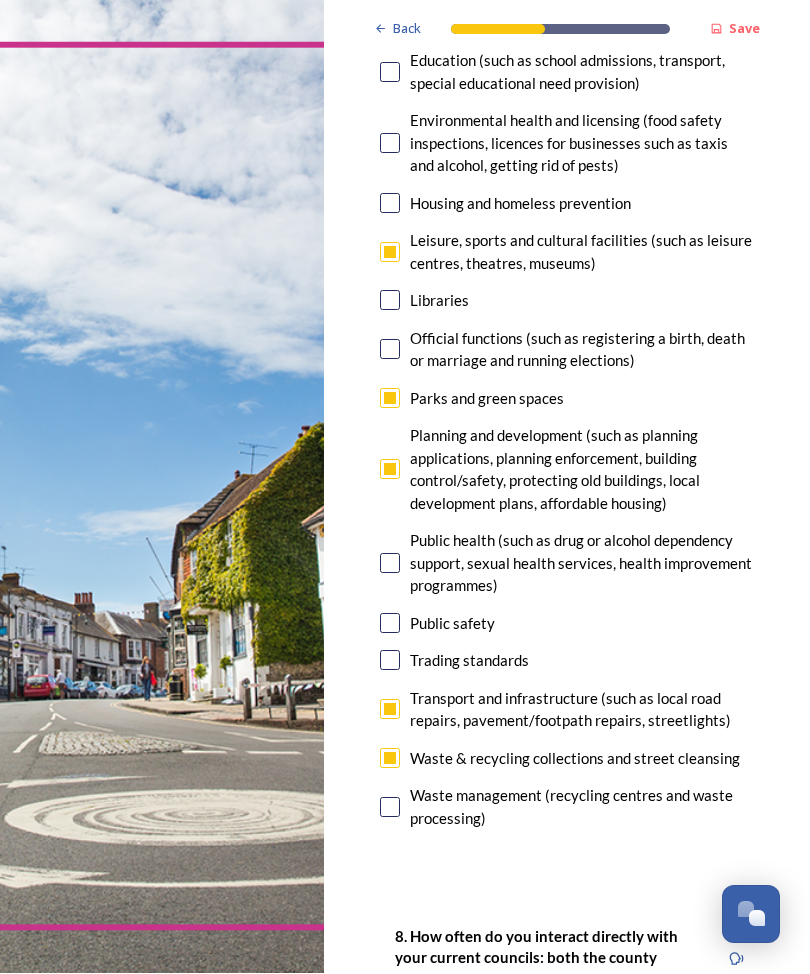 click at bounding box center [390, 759] 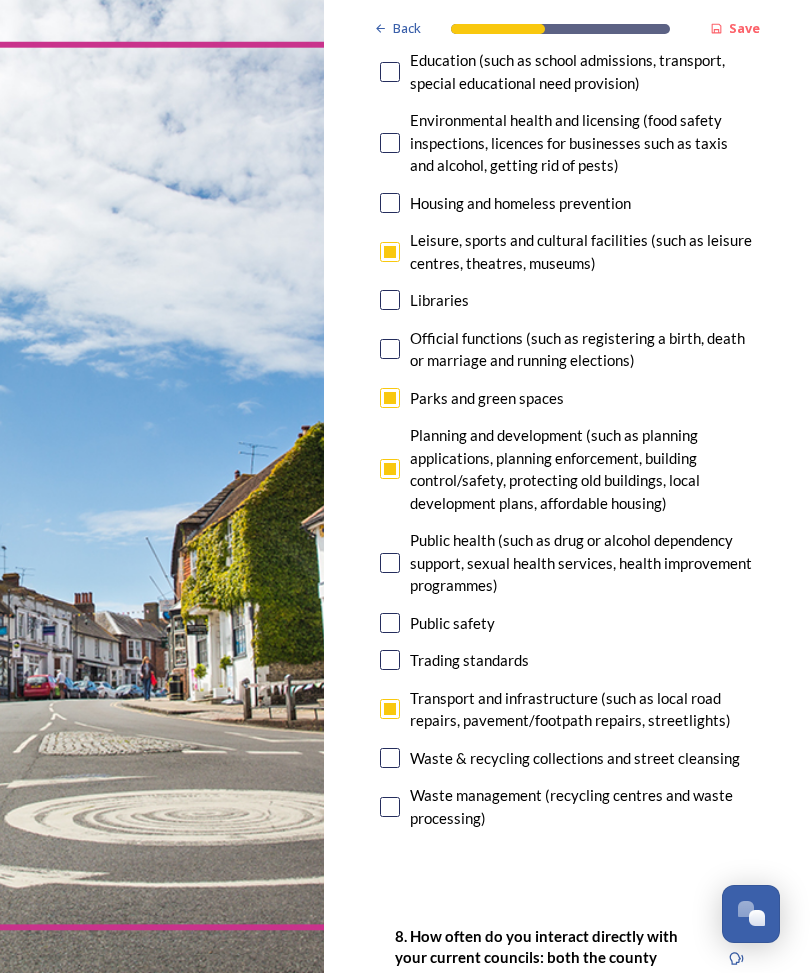 click on "Transport and infrastructure (such as local road repairs, pavement/footpath repairs, streetlights)" at bounding box center (567, 710) 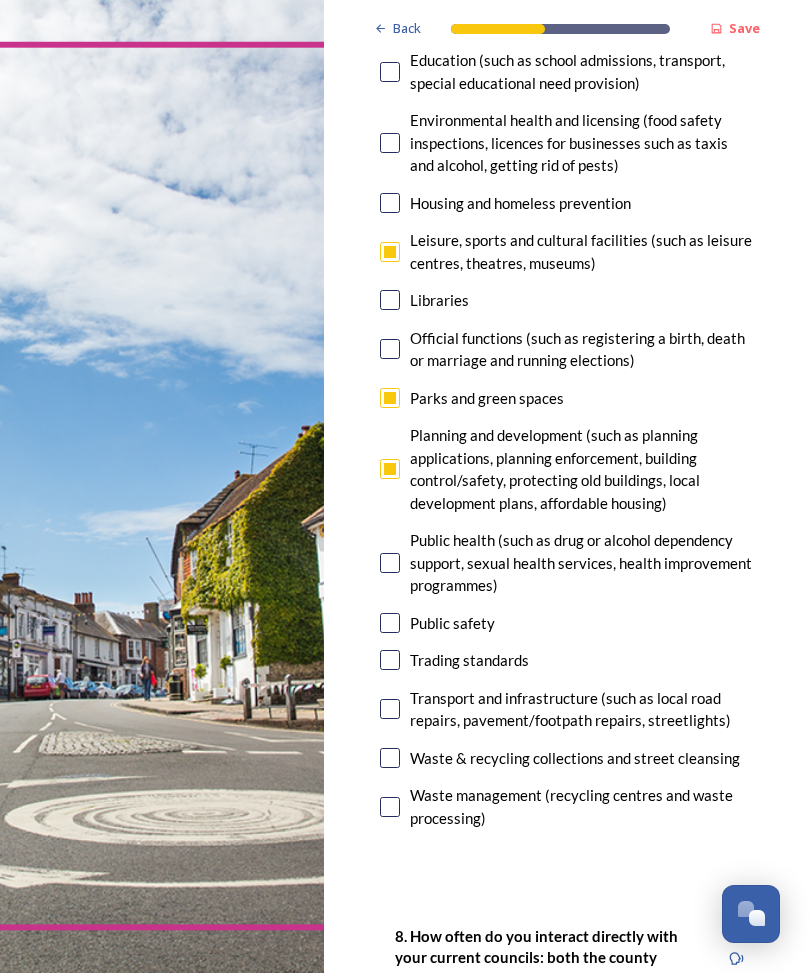 checkbox on "false" 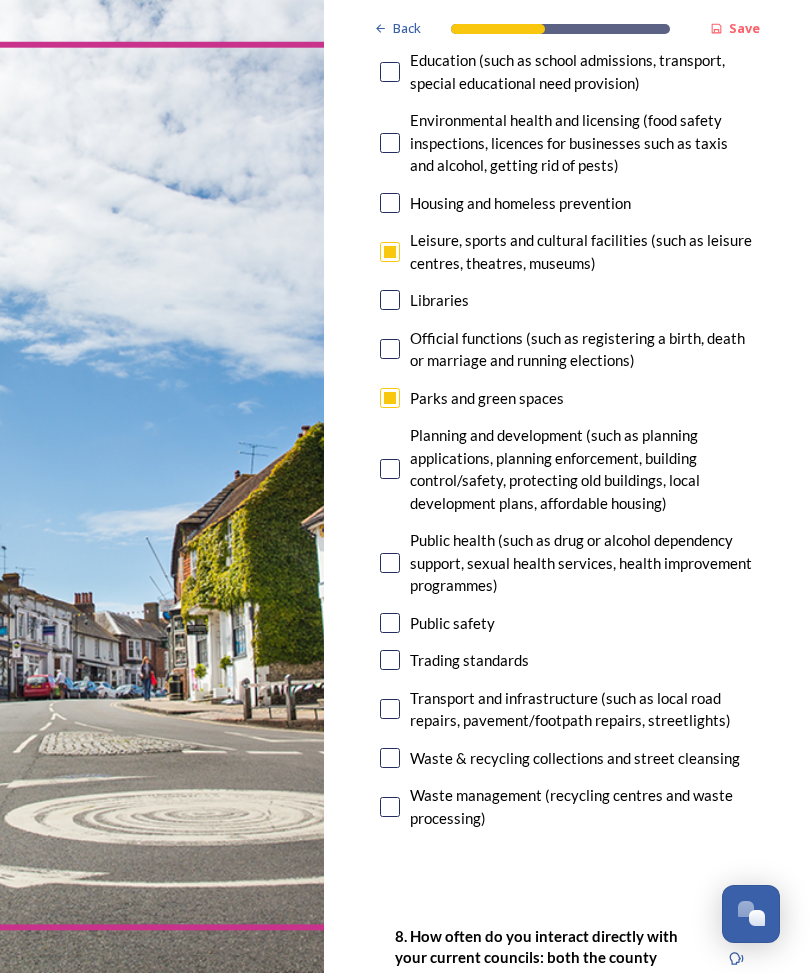 click at bounding box center (390, 399) 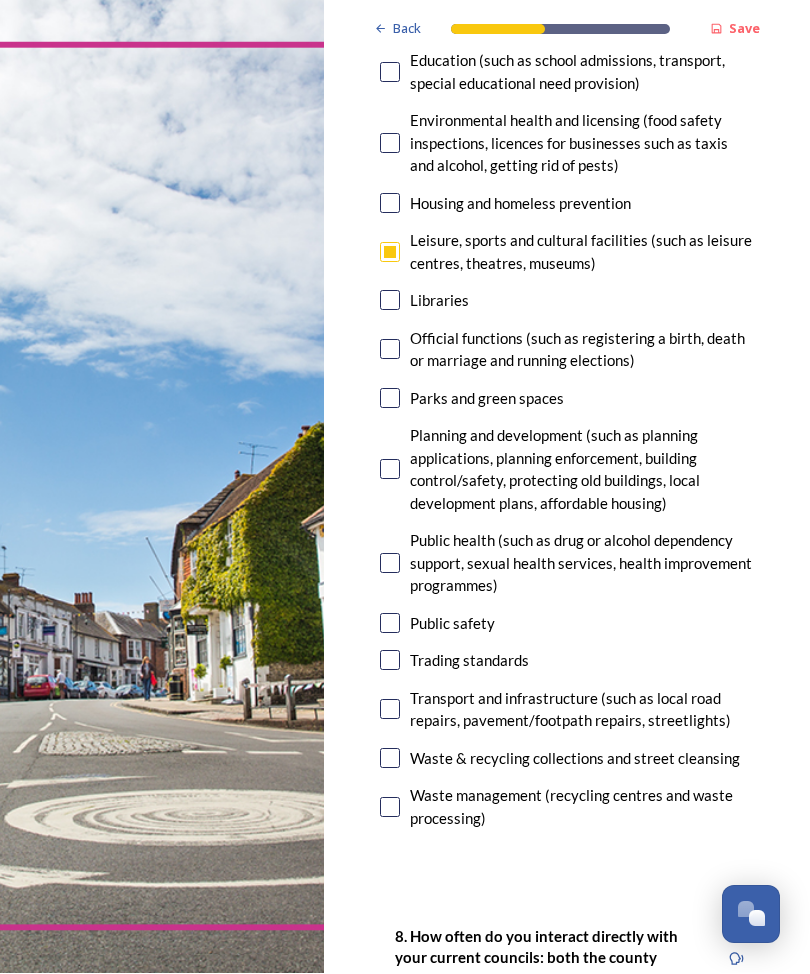 click at bounding box center [390, 253] 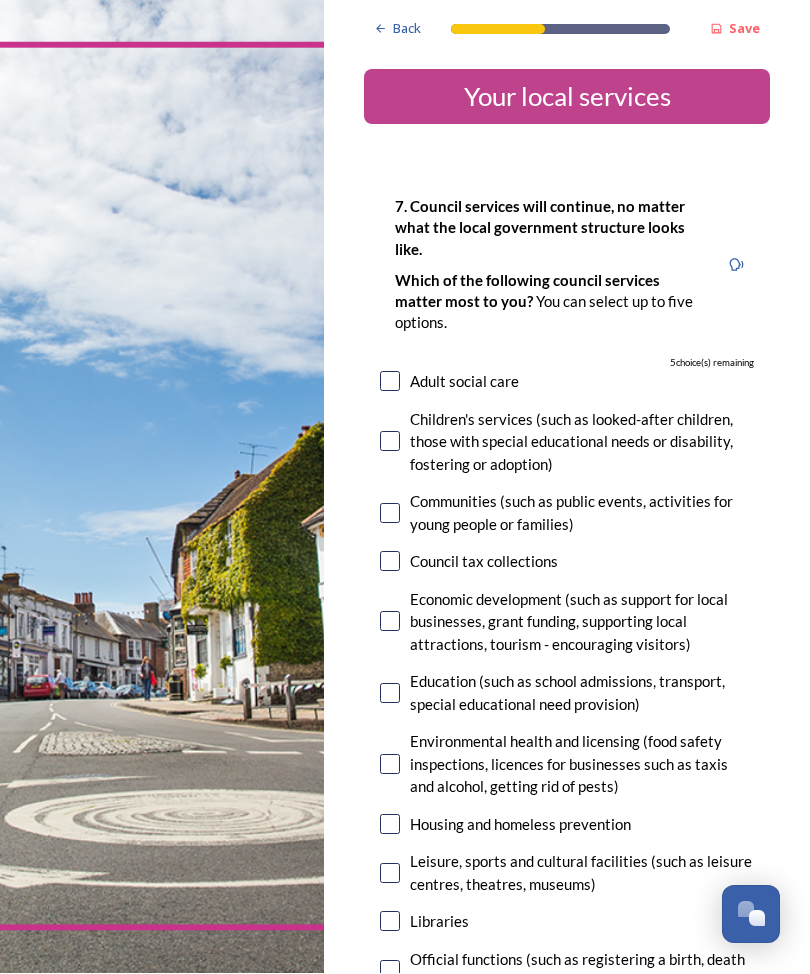 scroll, scrollTop: 0, scrollLeft: 0, axis: both 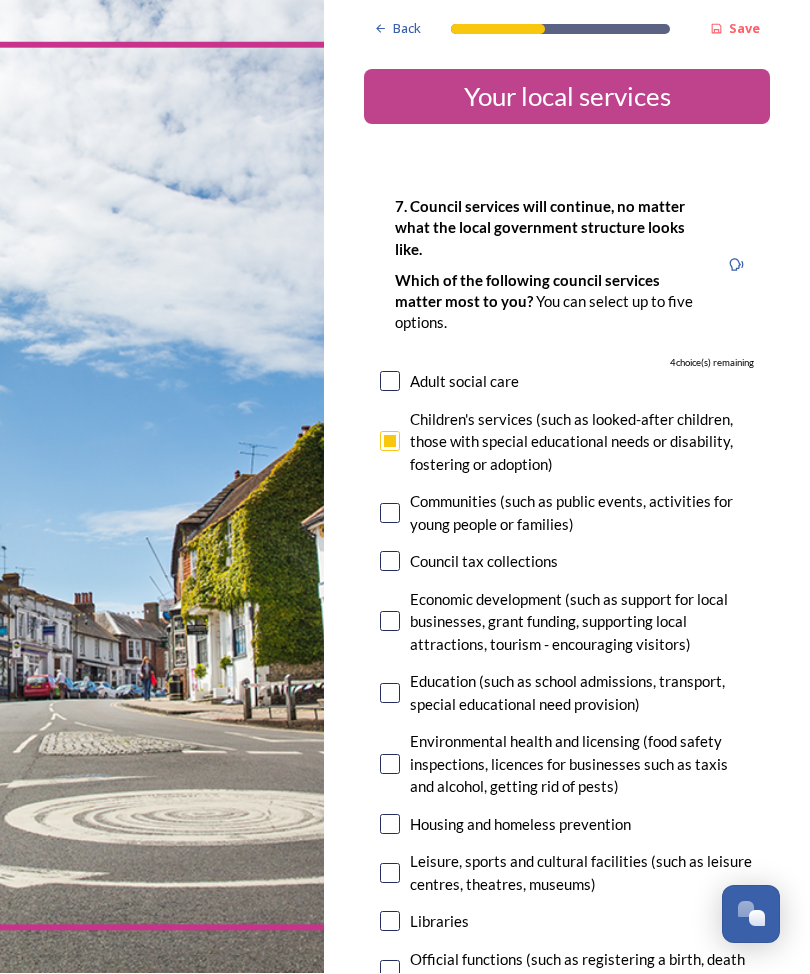 click at bounding box center (390, 562) 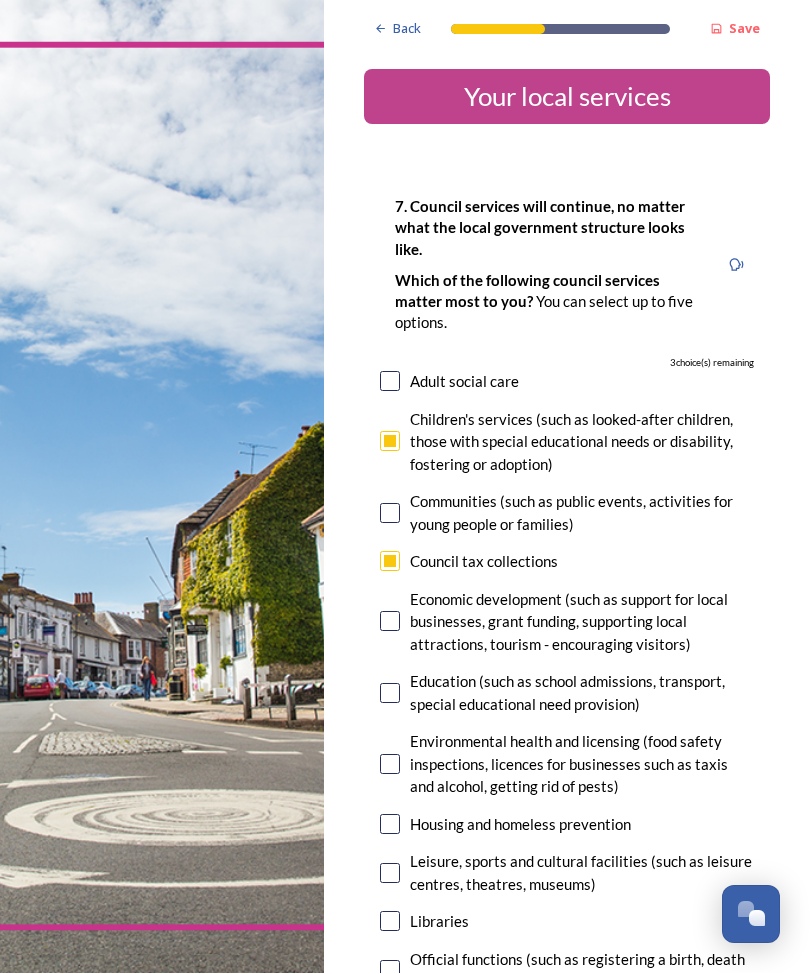 click at bounding box center (390, 694) 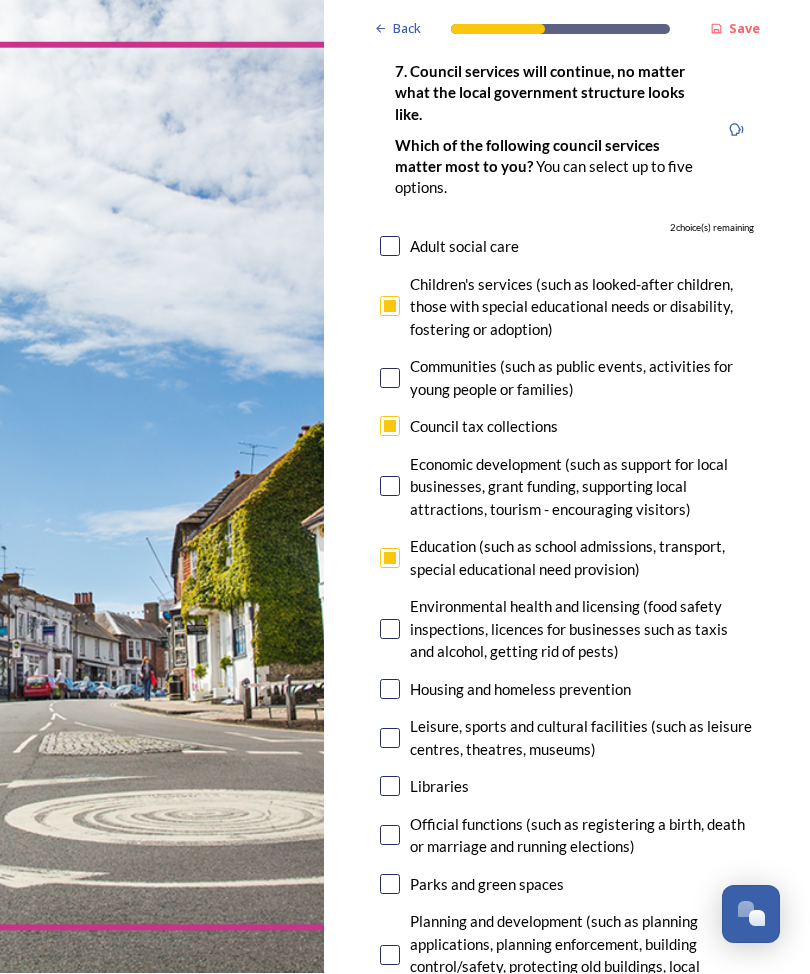 scroll, scrollTop: 149, scrollLeft: 0, axis: vertical 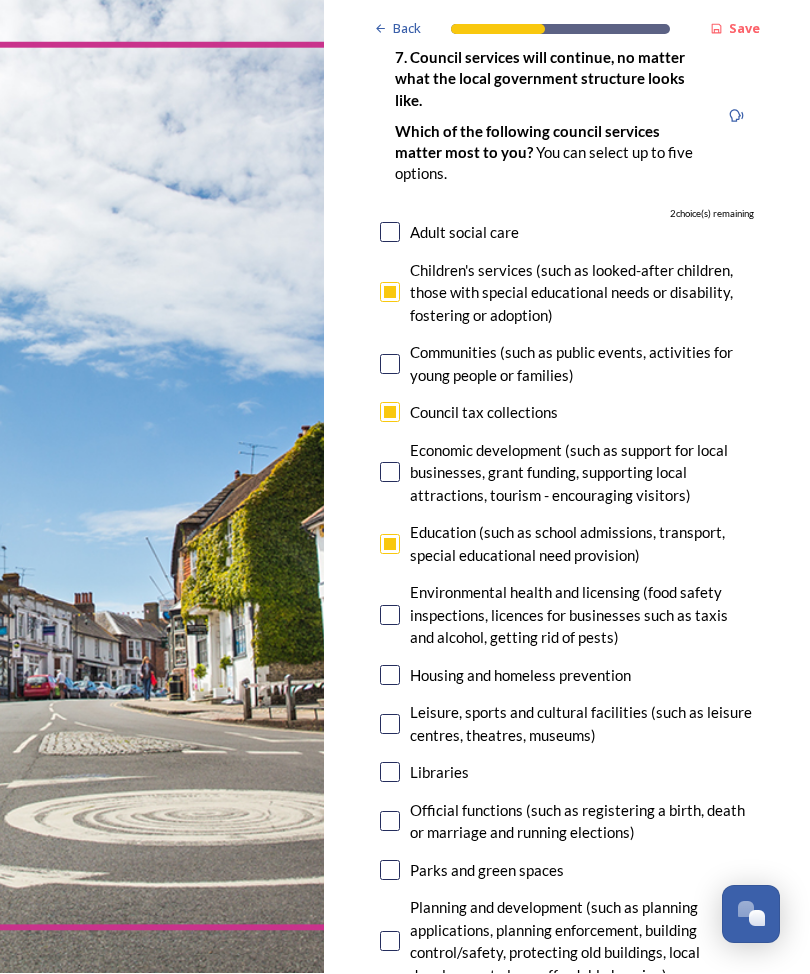 click at bounding box center (390, 676) 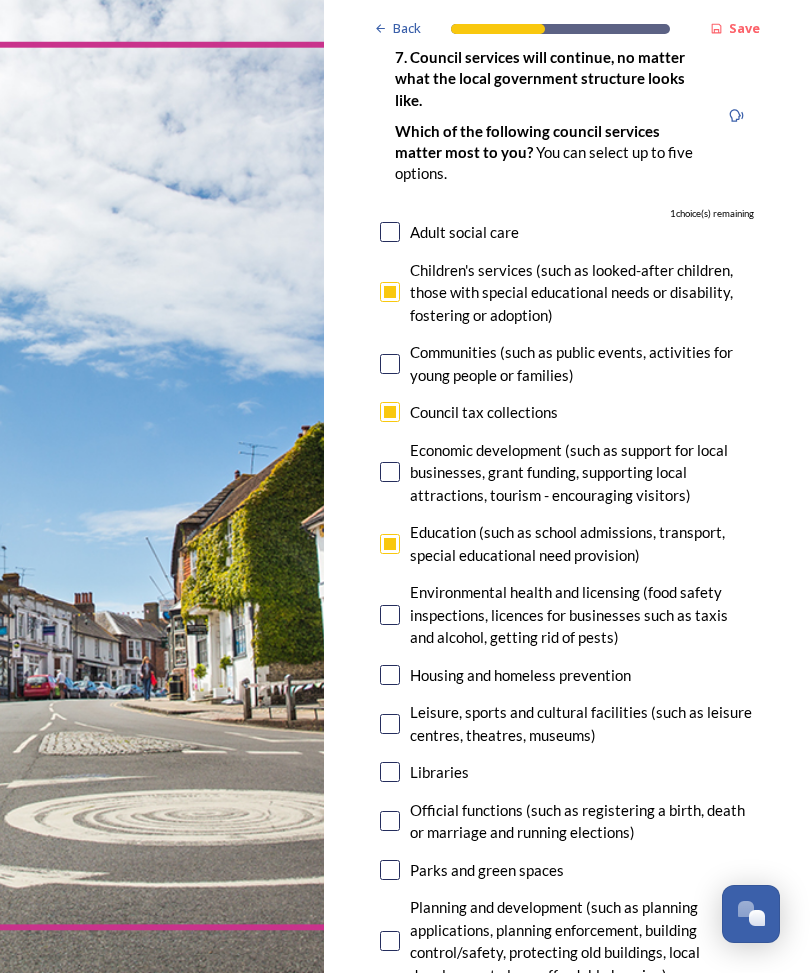 checkbox on "true" 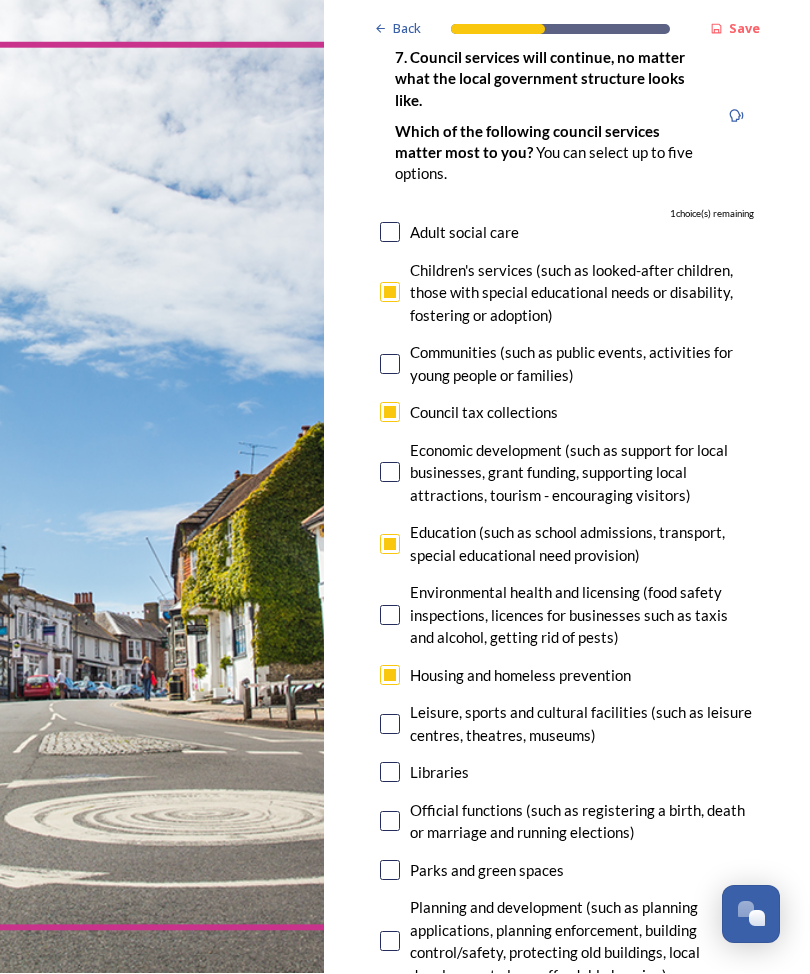 click at bounding box center [390, 725] 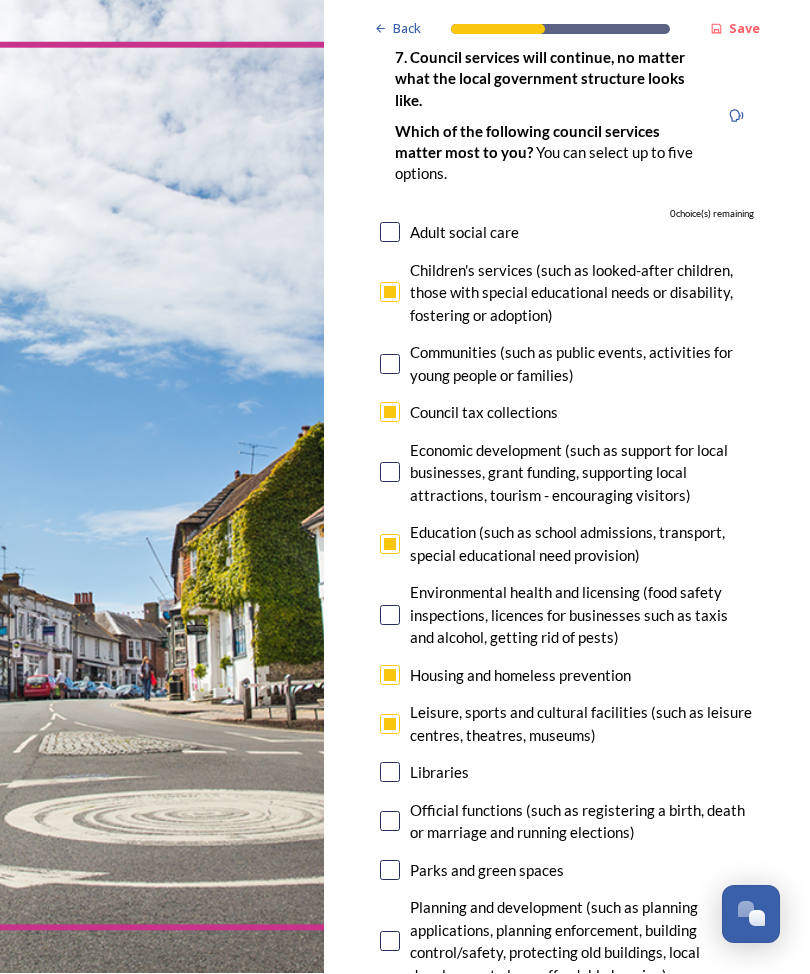 click at bounding box center (390, 773) 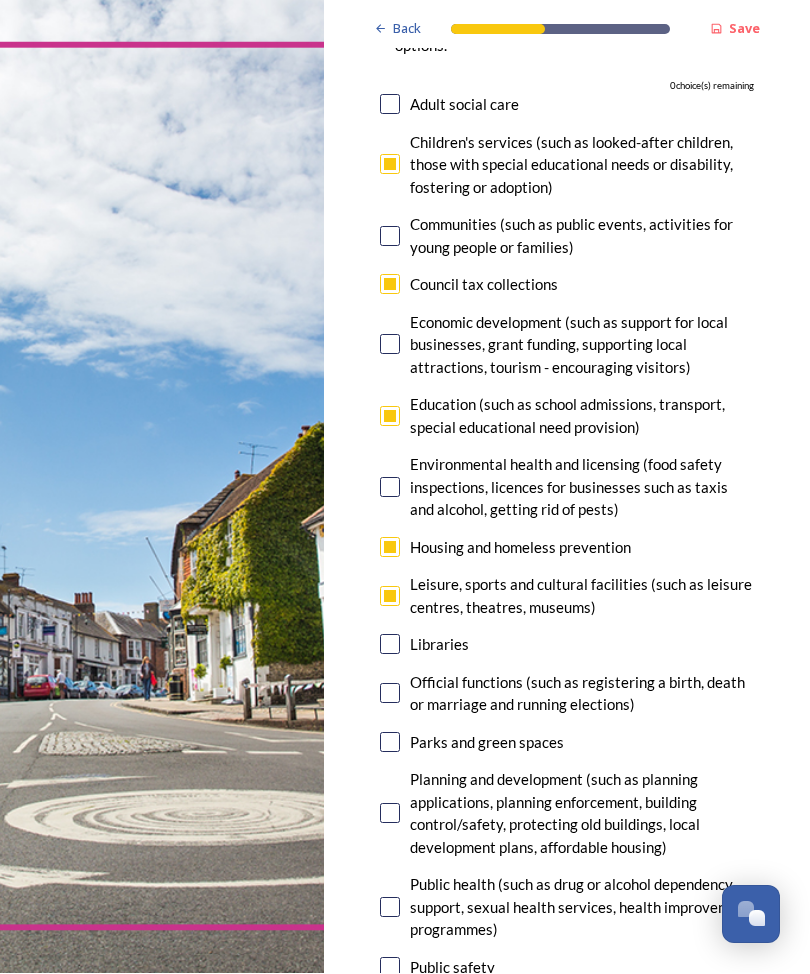 scroll, scrollTop: 293, scrollLeft: 0, axis: vertical 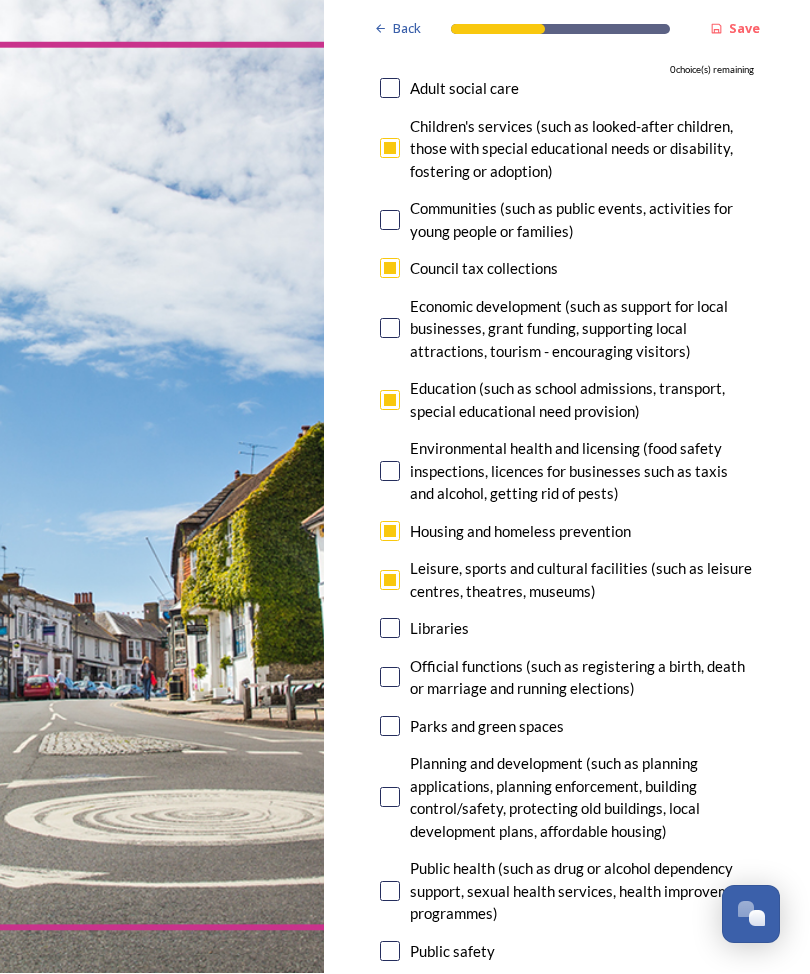 click at bounding box center [390, 629] 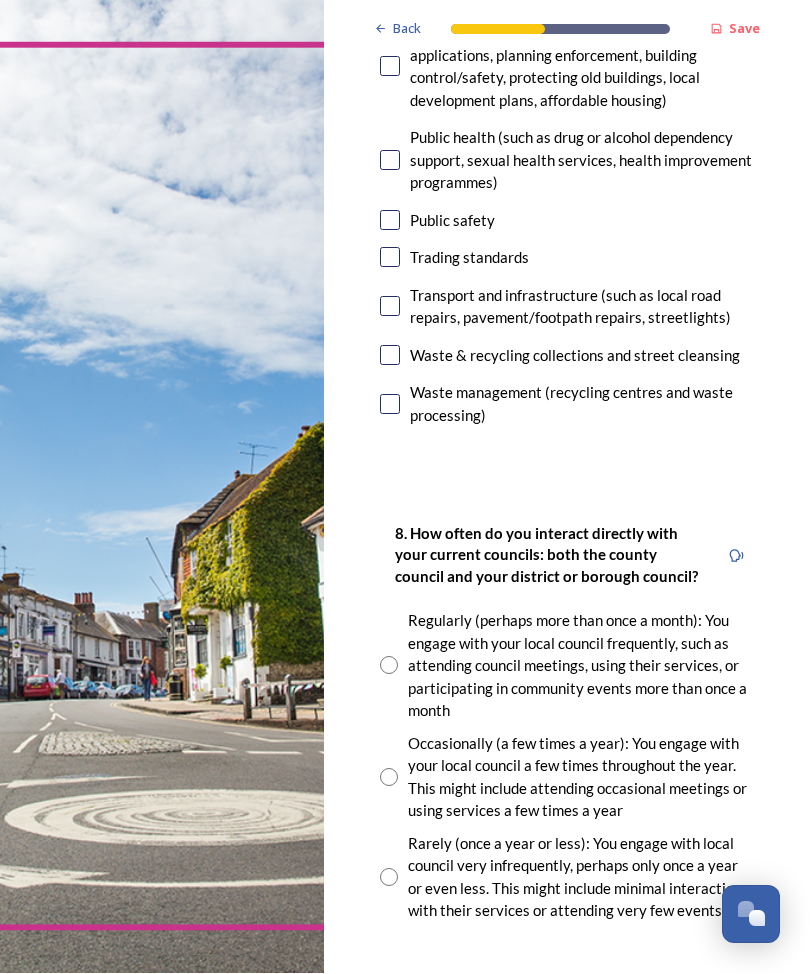 scroll, scrollTop: 1027, scrollLeft: 0, axis: vertical 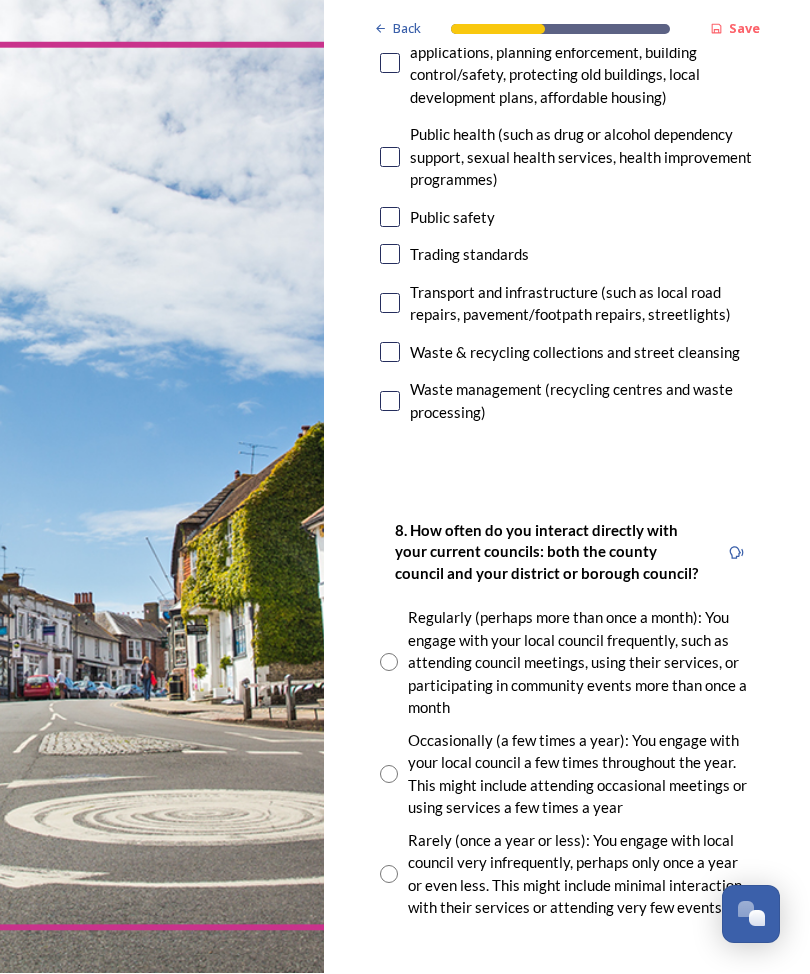 click on "Regularly (perhaps more than once a month): You engage with your local council frequently, such as attending council meetings, using their services, or participating in community events more than once a month" at bounding box center [567, 663] 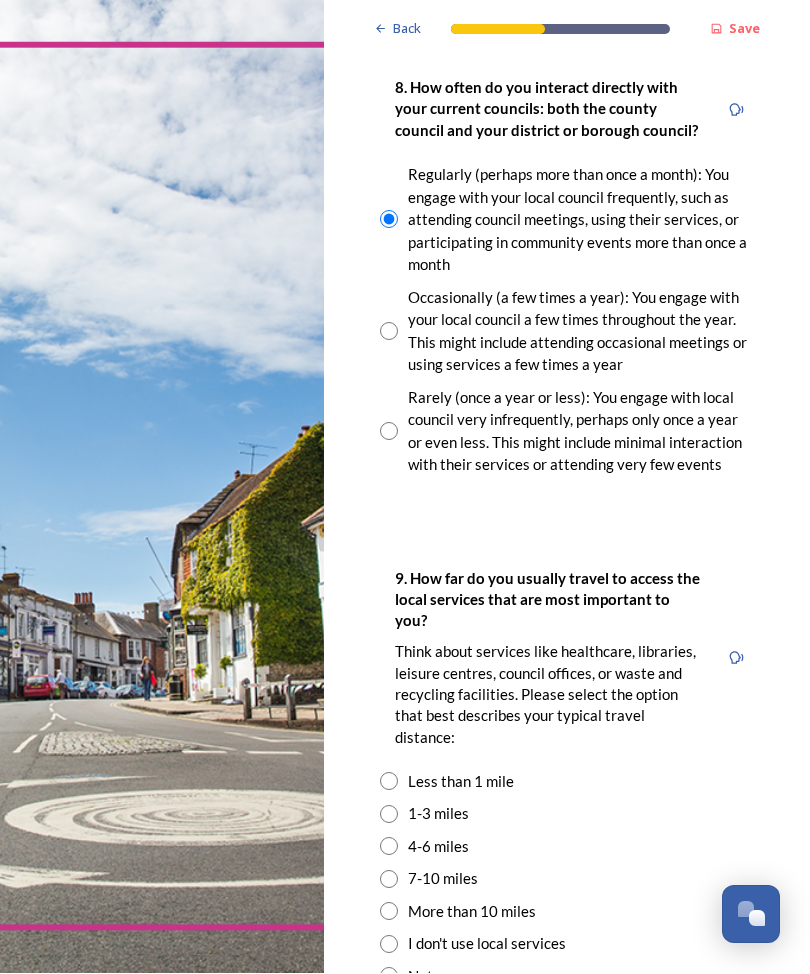 scroll, scrollTop: 1471, scrollLeft: 0, axis: vertical 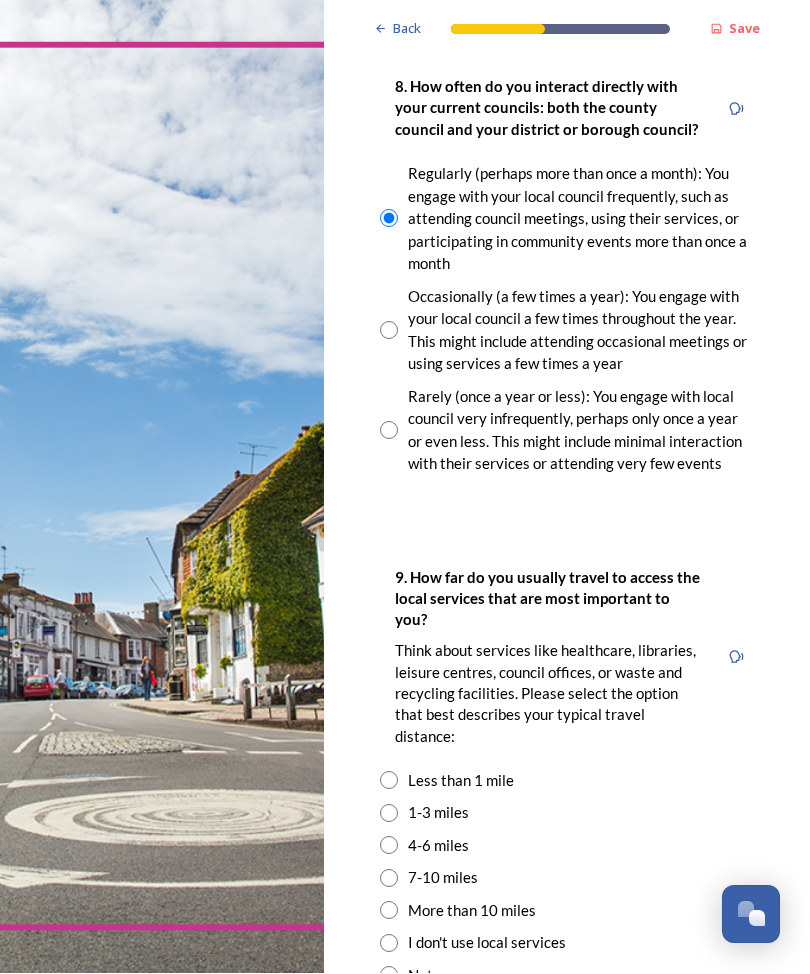 click at bounding box center (389, 814) 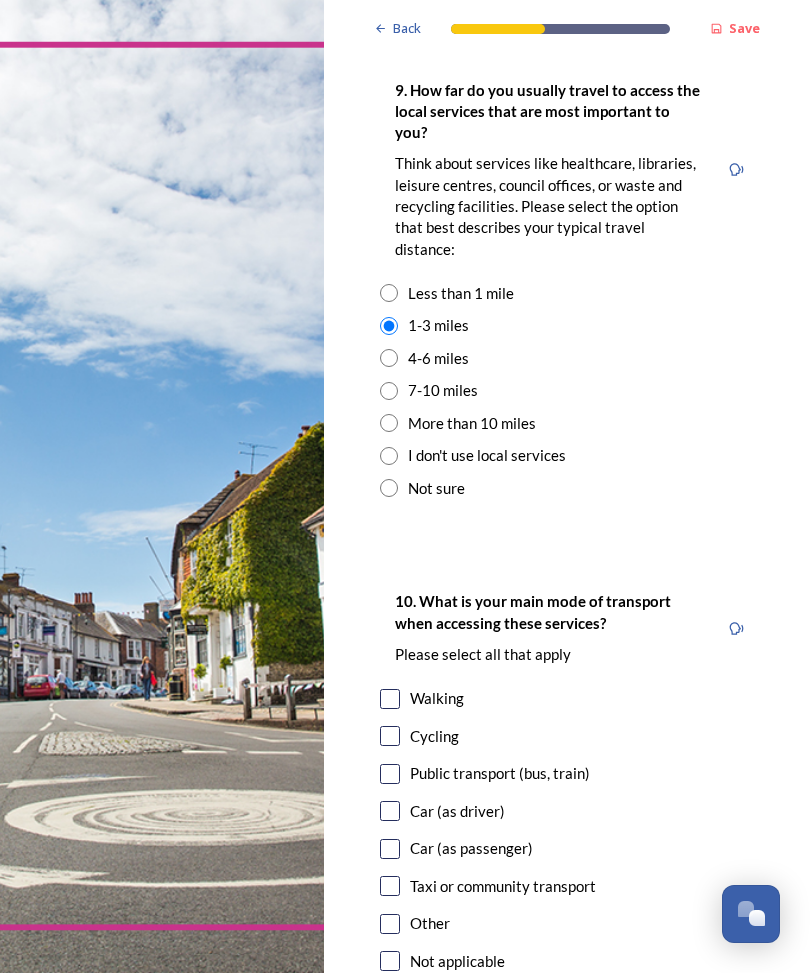 scroll, scrollTop: 1960, scrollLeft: 0, axis: vertical 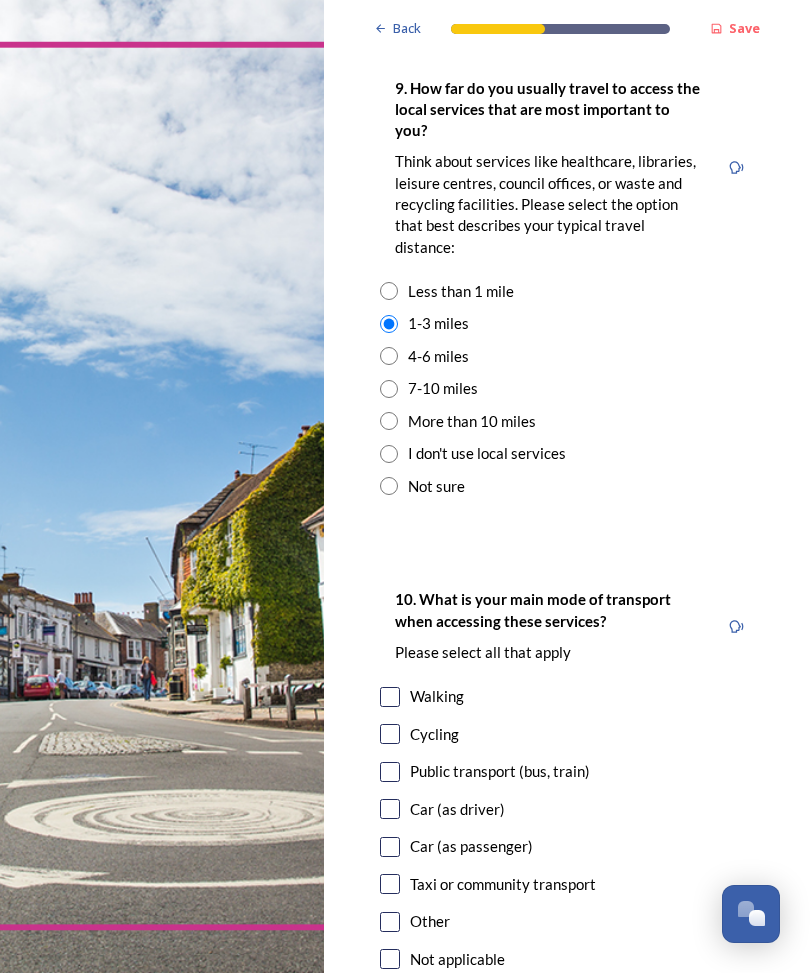 click at bounding box center (390, 810) 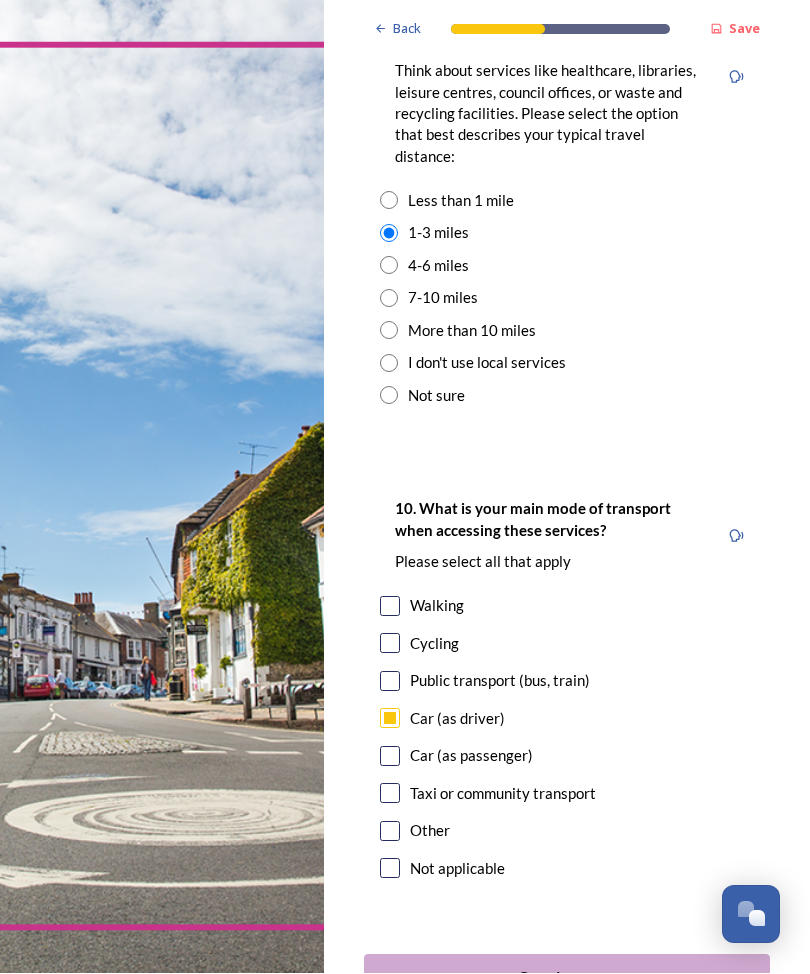 scroll, scrollTop: 2050, scrollLeft: 0, axis: vertical 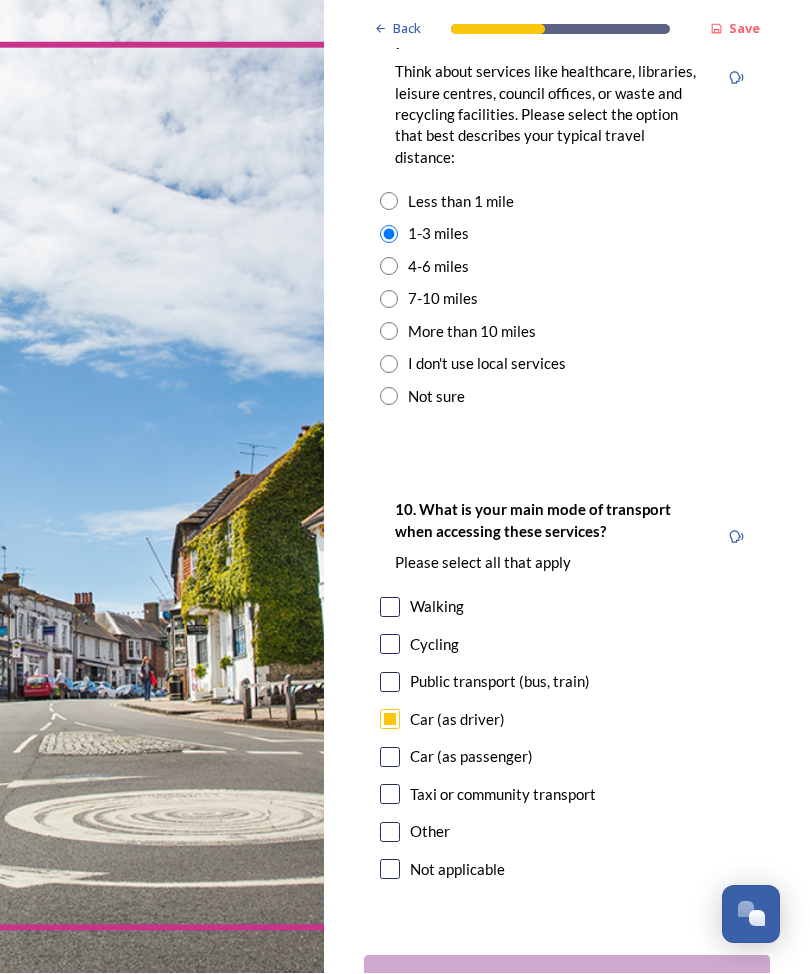 click on "Continue" at bounding box center (553, 980) 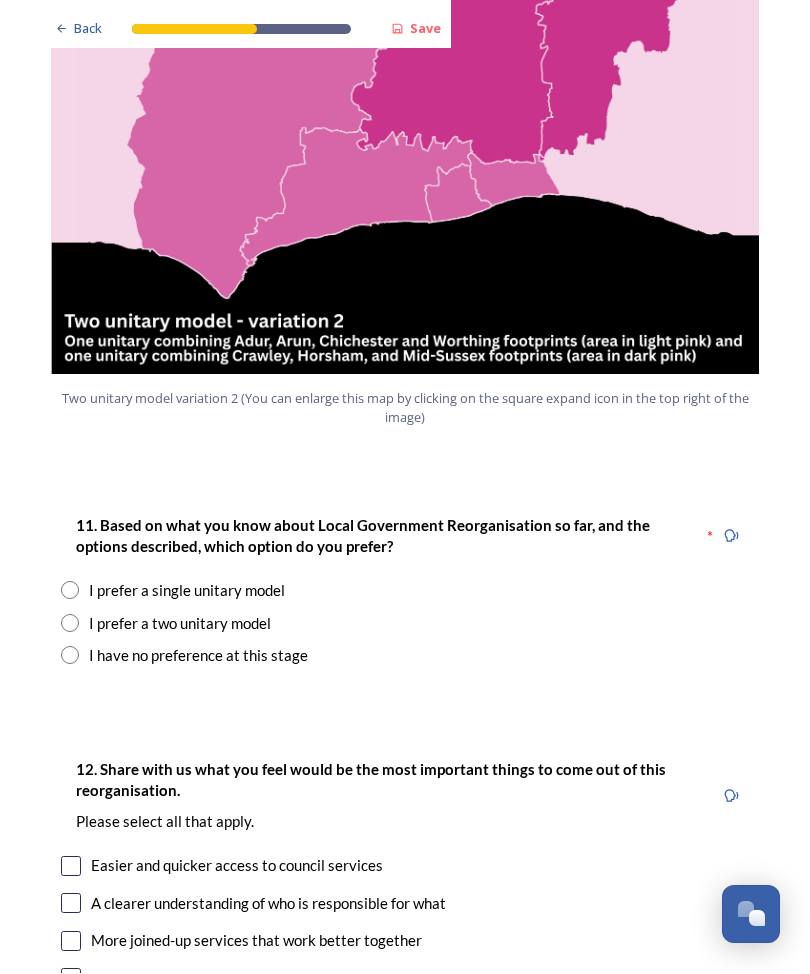 scroll, scrollTop: 2285, scrollLeft: 0, axis: vertical 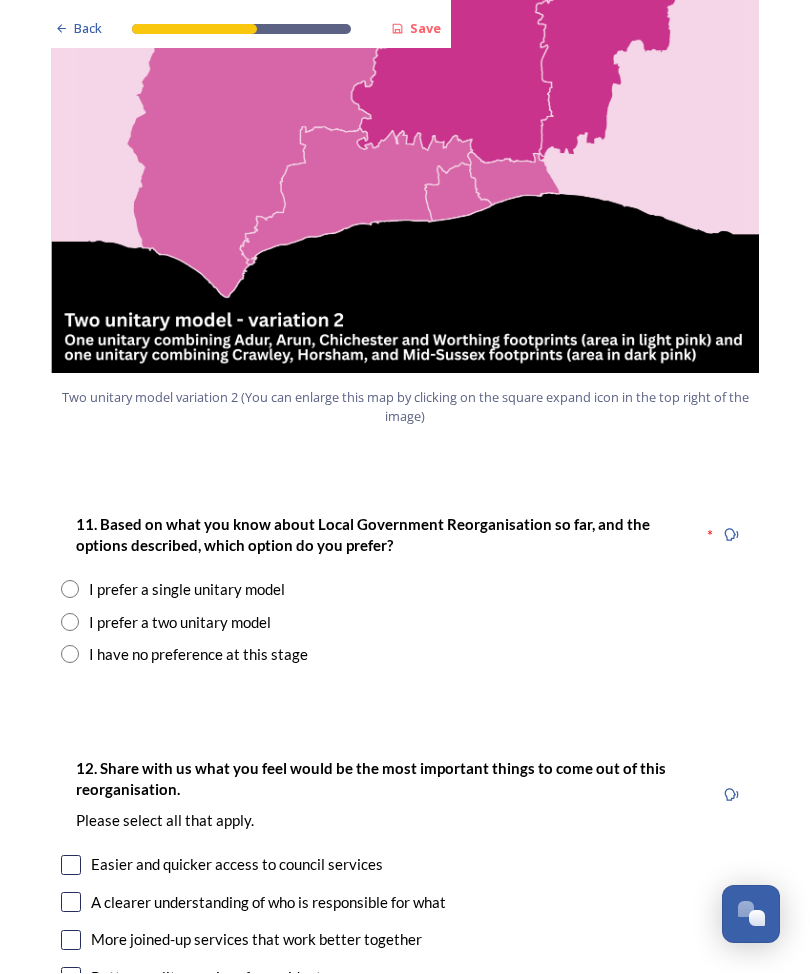 click at bounding box center (70, 623) 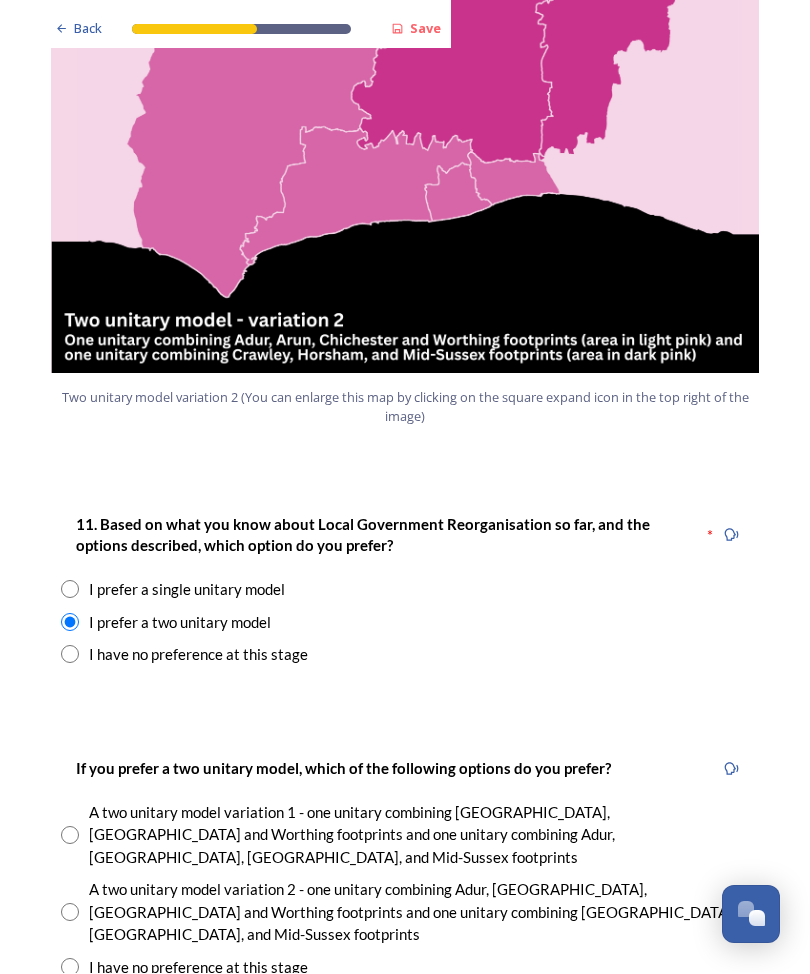 click at bounding box center (70, 836) 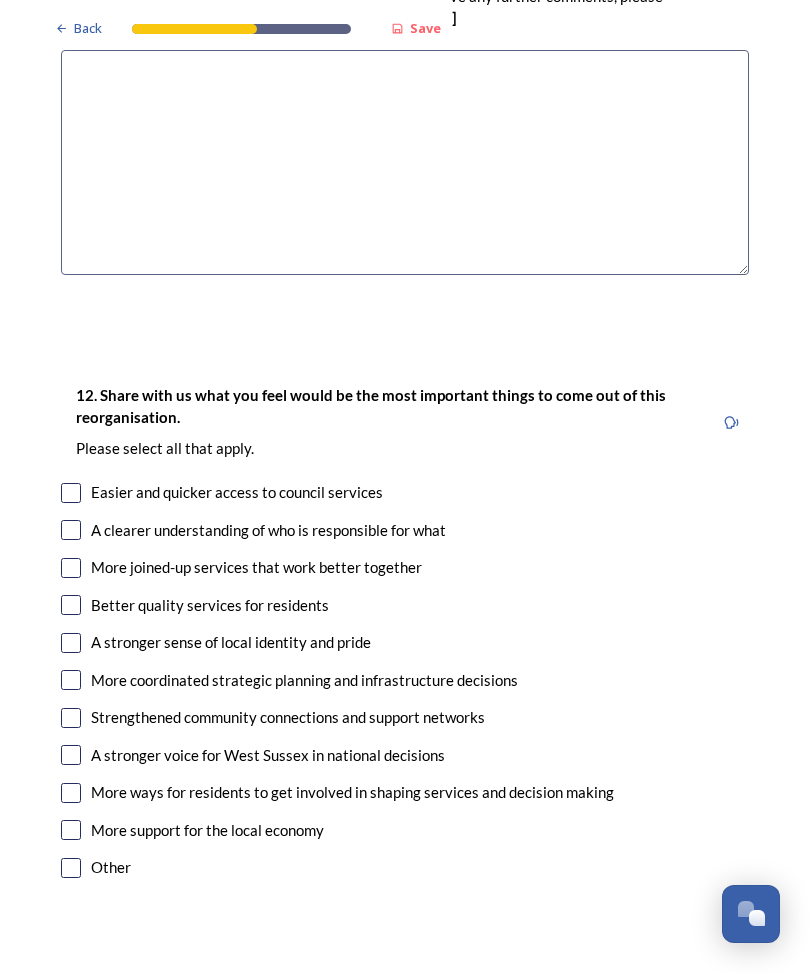 scroll, scrollTop: 3401, scrollLeft: 0, axis: vertical 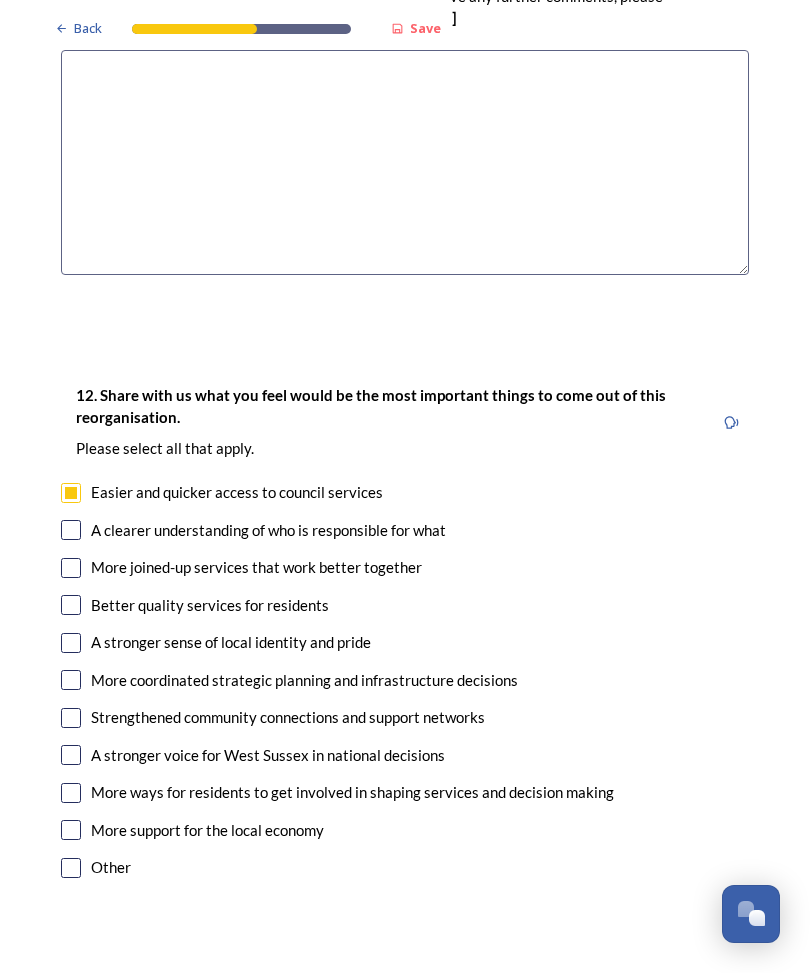 click at bounding box center [71, 531] 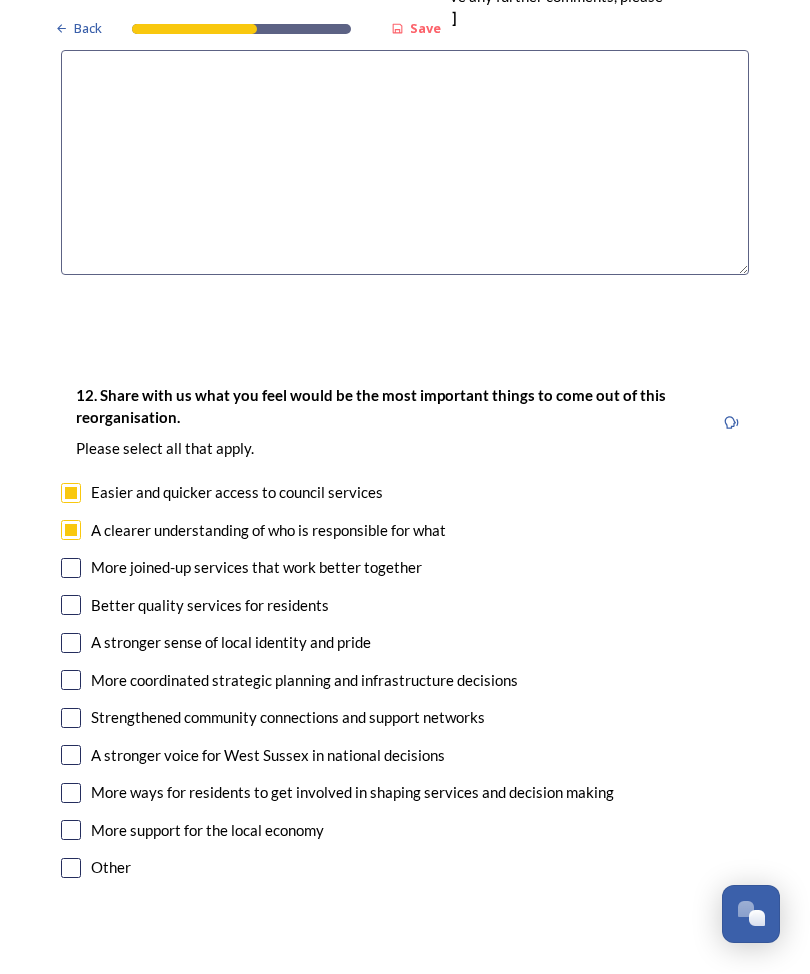 click on "More joined-up services that work better together" at bounding box center (405, 568) 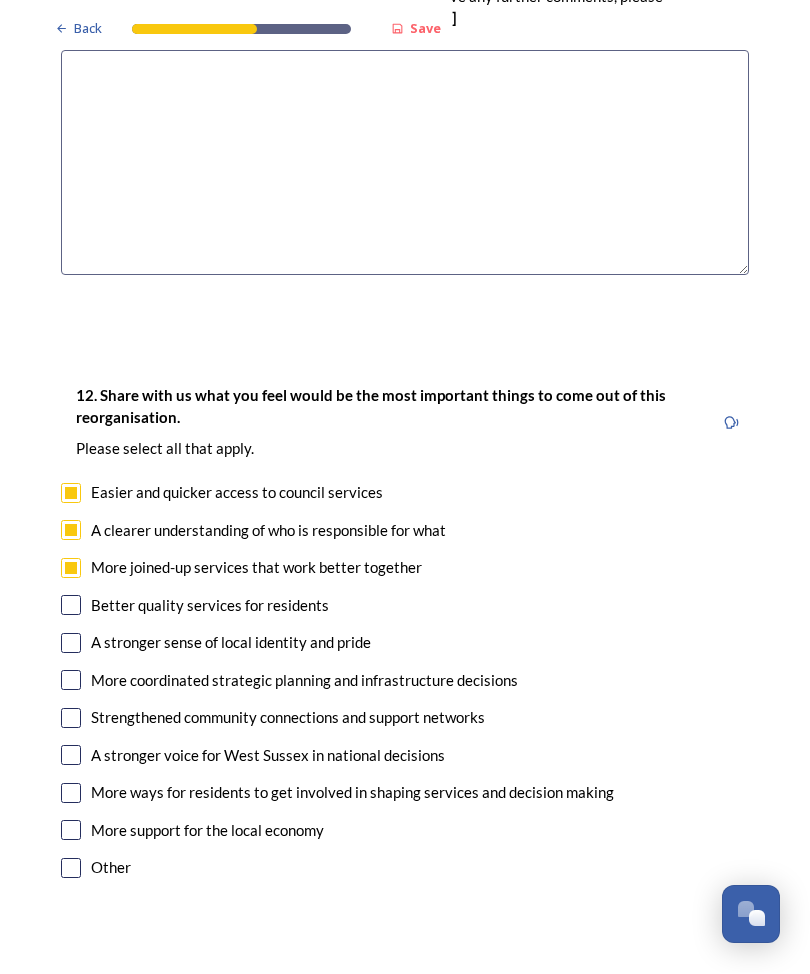 checkbox on "true" 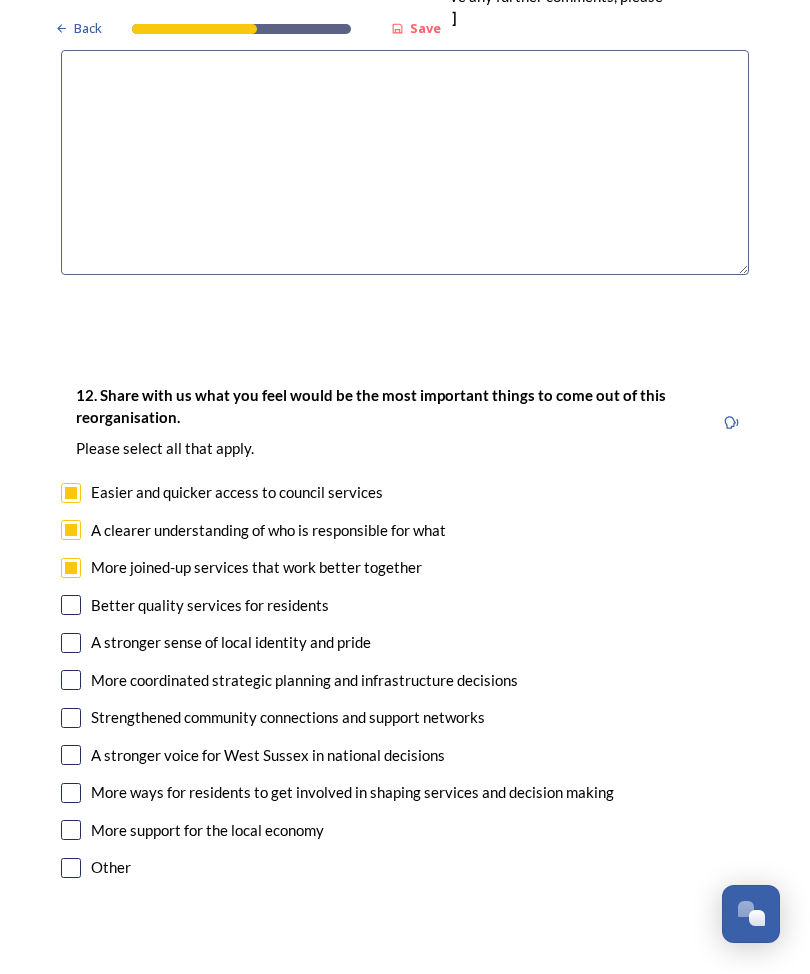 click at bounding box center (71, 606) 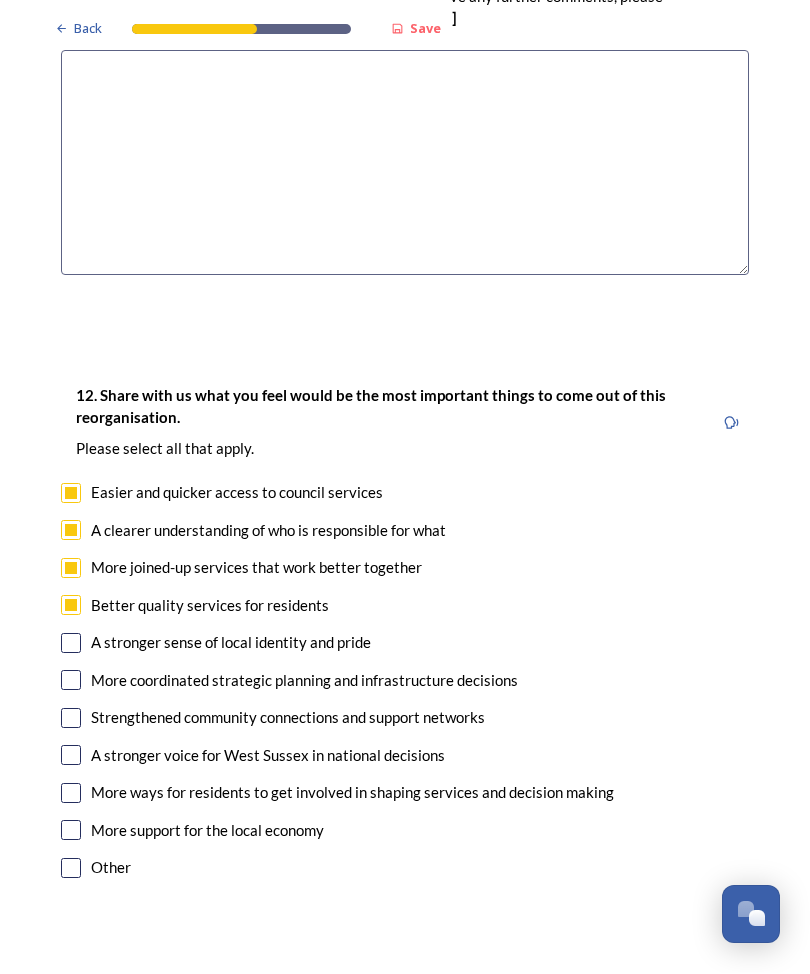 click at bounding box center [71, 756] 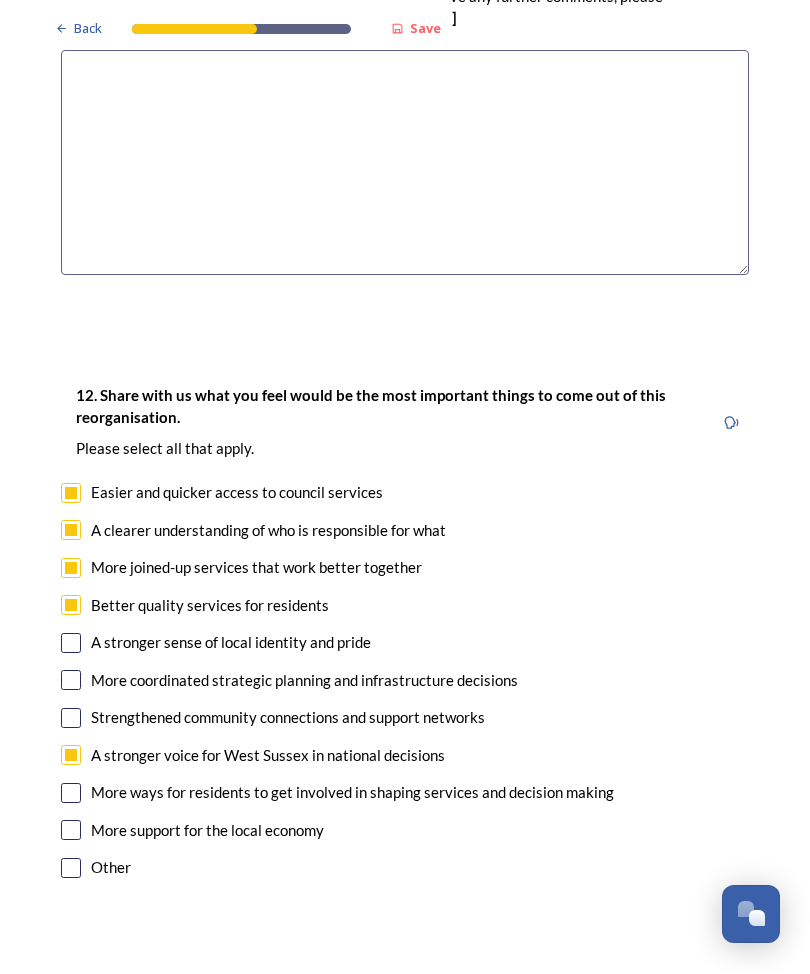 click at bounding box center (71, 831) 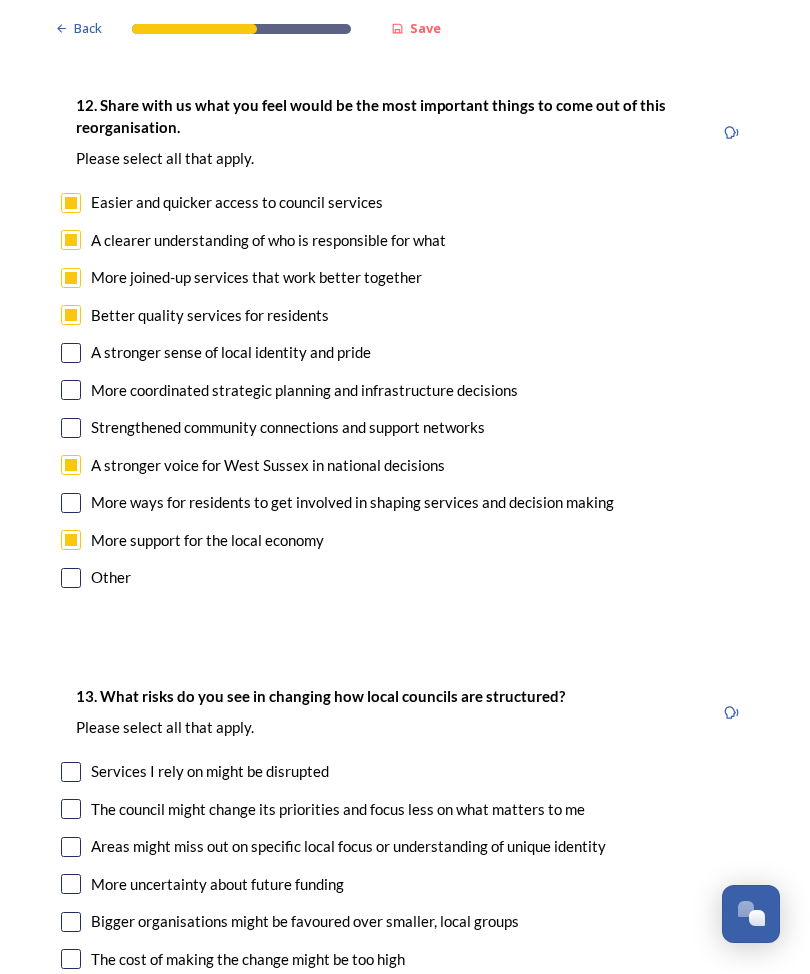 scroll, scrollTop: 3692, scrollLeft: 0, axis: vertical 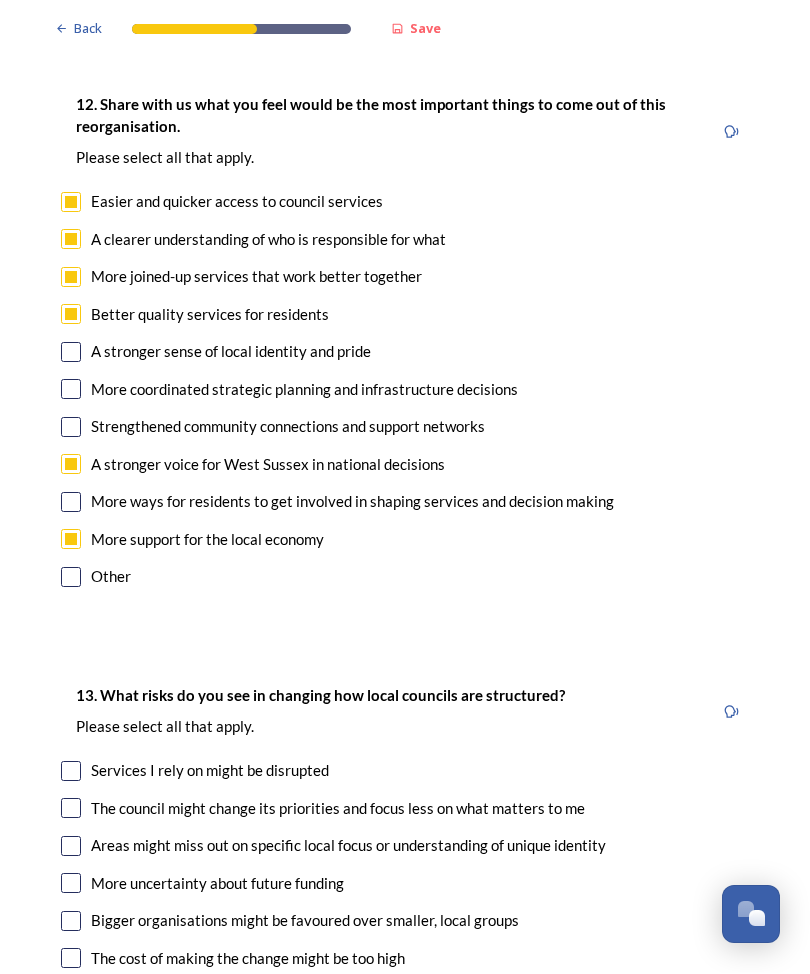 click at bounding box center (71, 772) 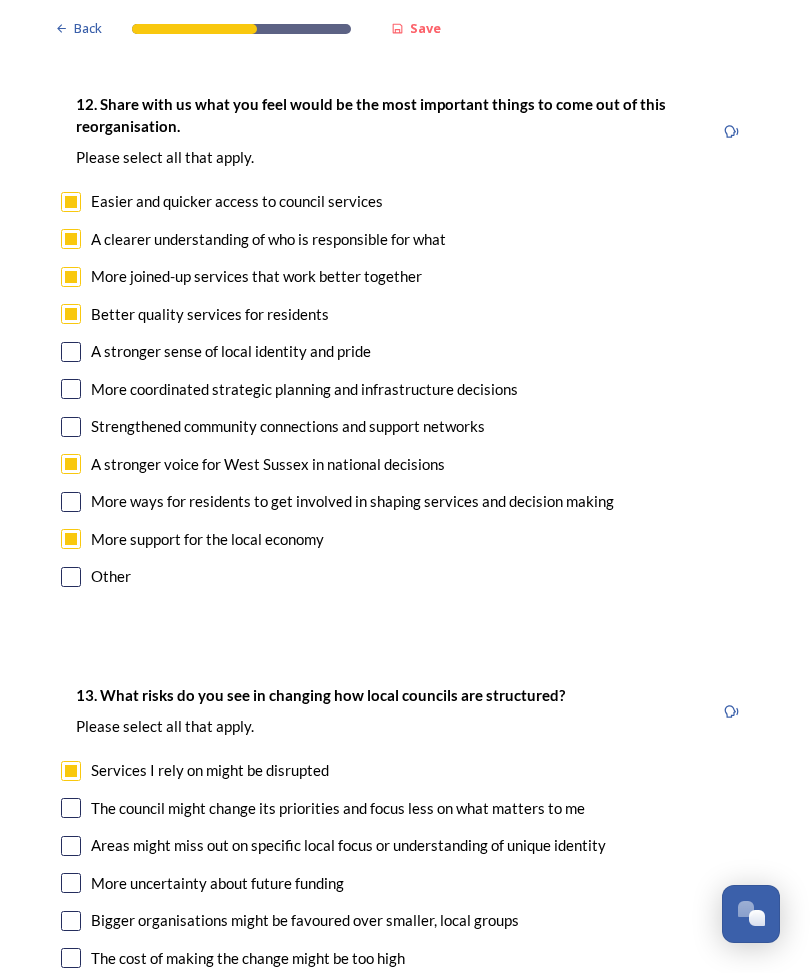 click on "The council might change its priorities and focus less on what matters to me" at bounding box center (405, 809) 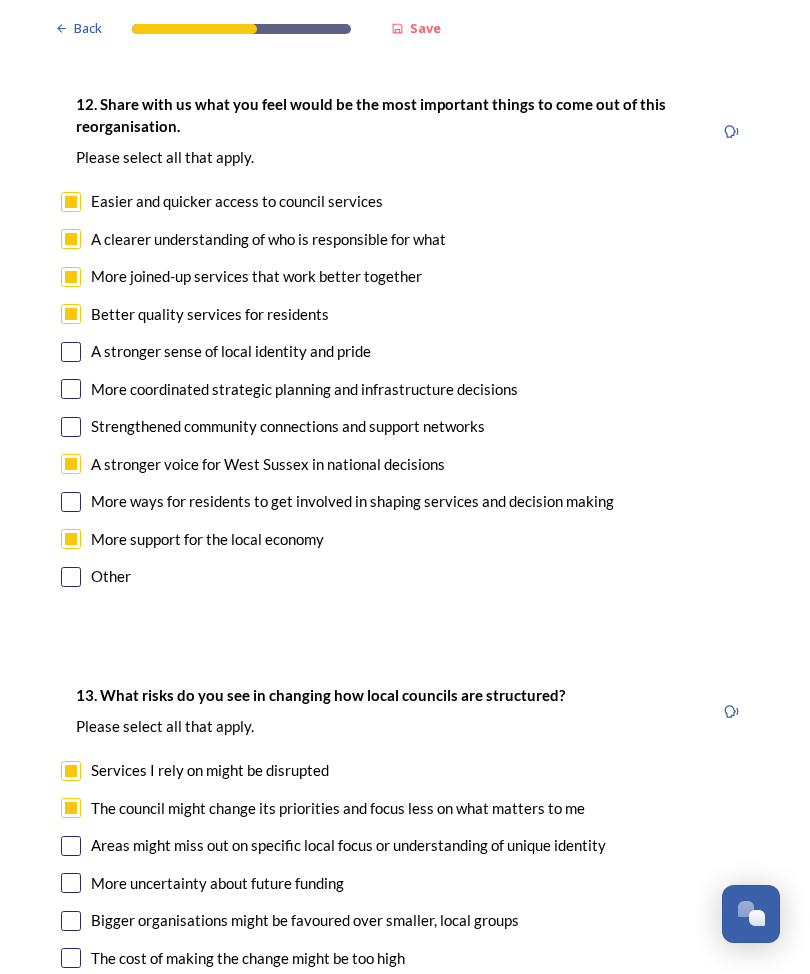 checkbox on "true" 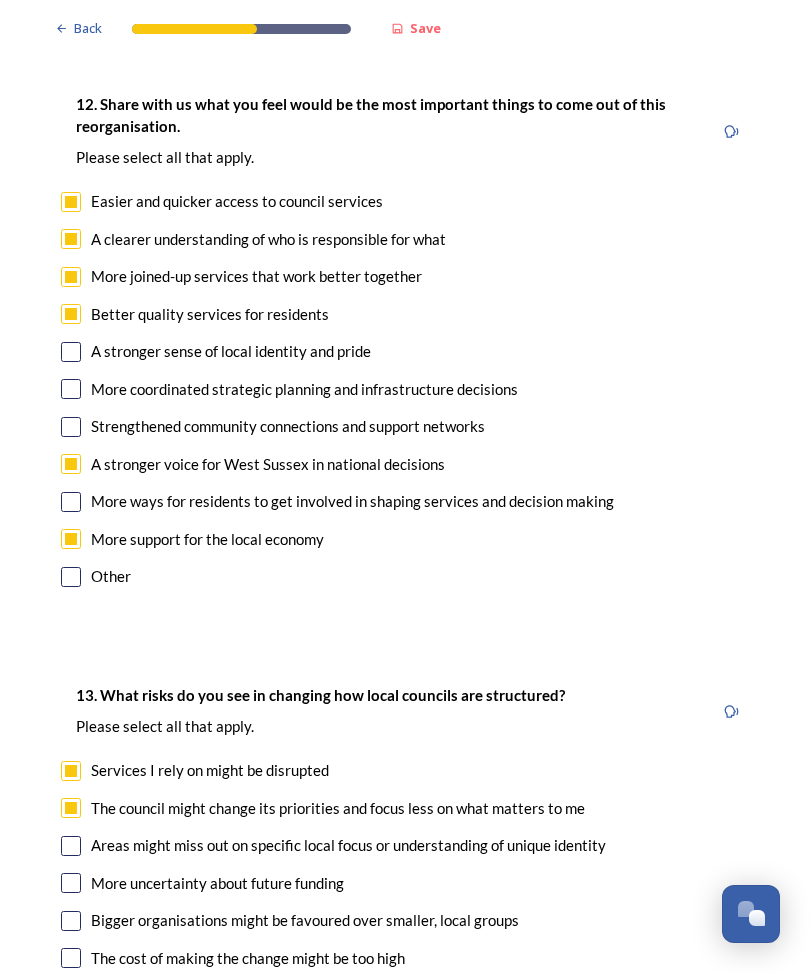click at bounding box center (71, 847) 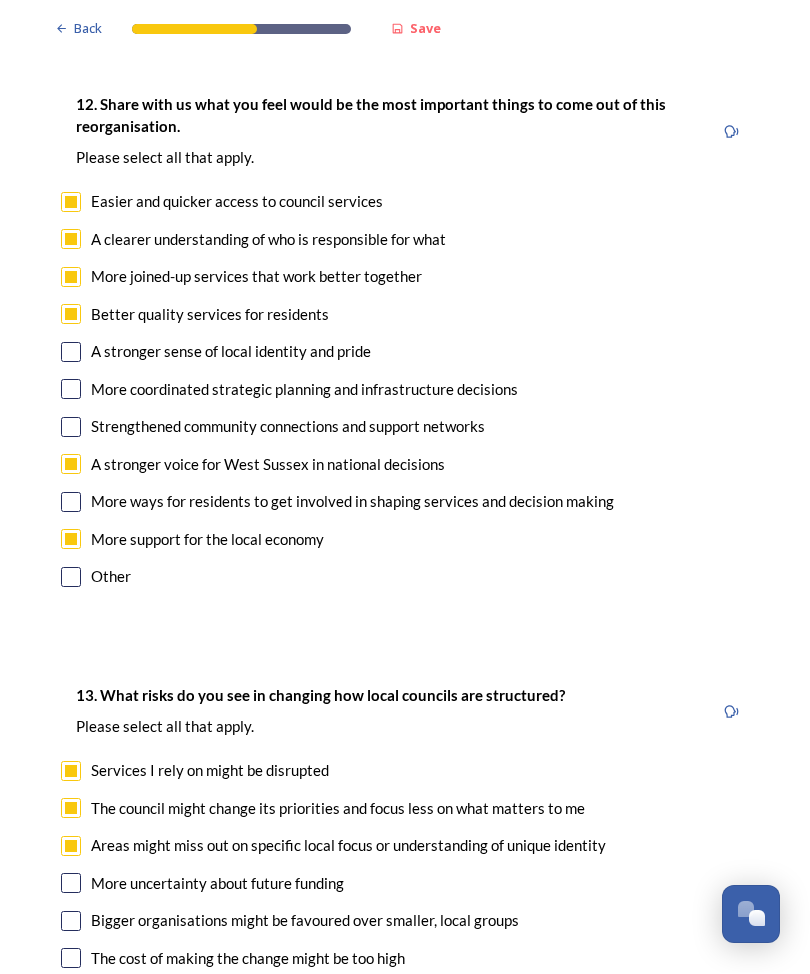 click at bounding box center [71, 884] 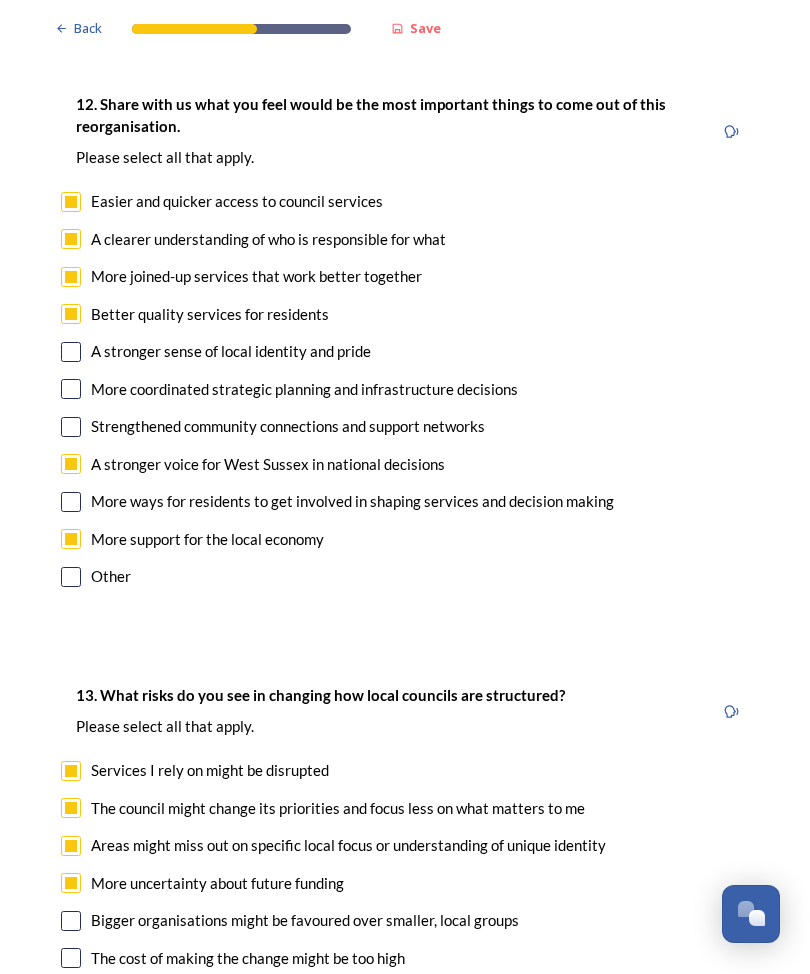 click at bounding box center (71, 922) 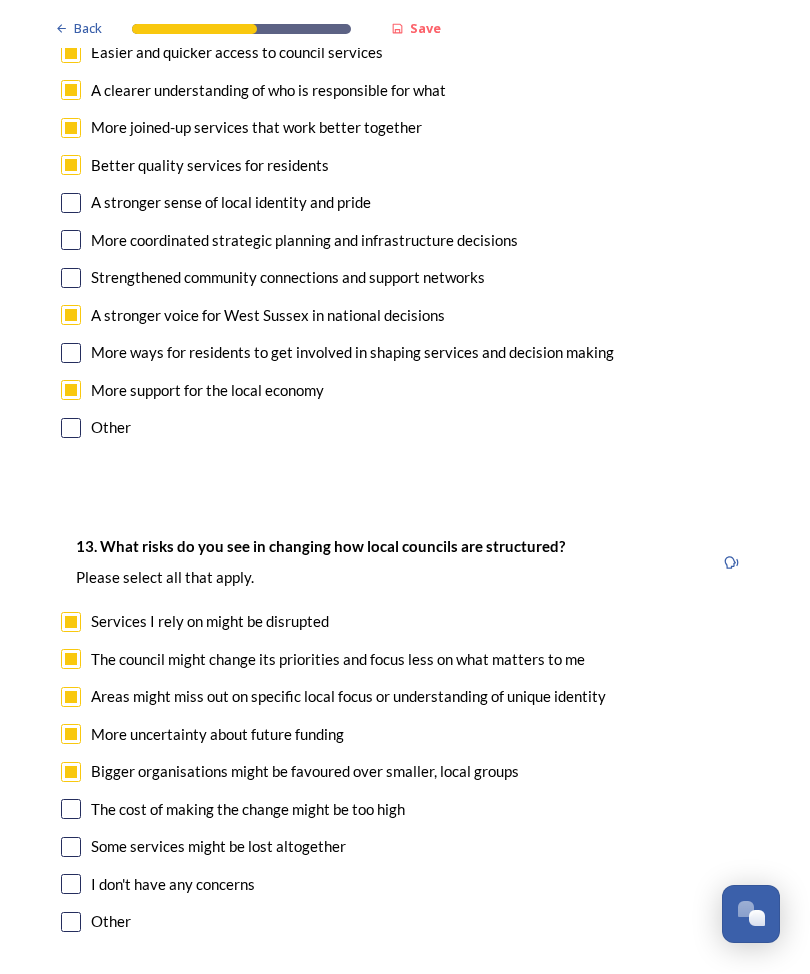 scroll, scrollTop: 3846, scrollLeft: 0, axis: vertical 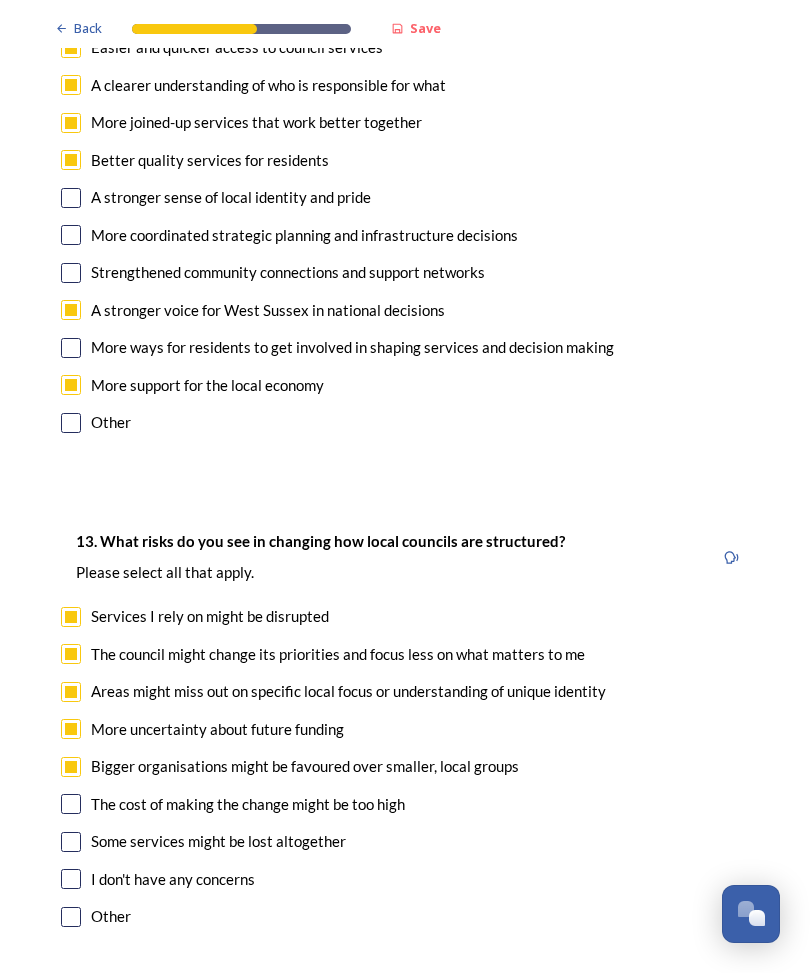click on "The cost of making the change might be too high" at bounding box center [405, 805] 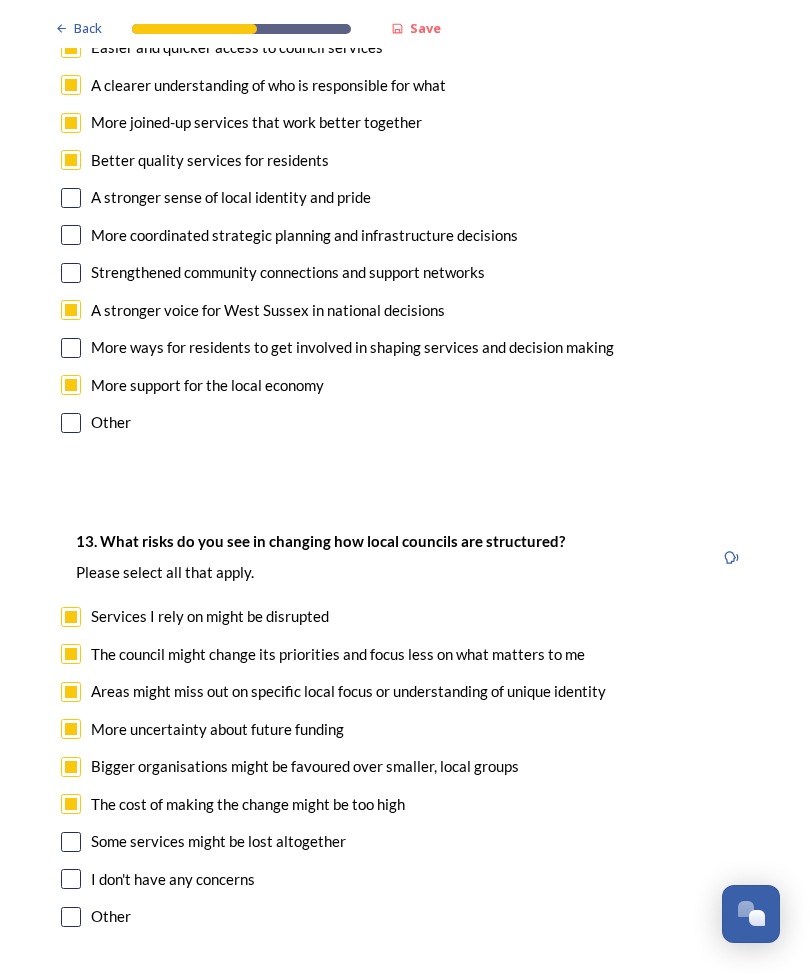 click at bounding box center (71, 805) 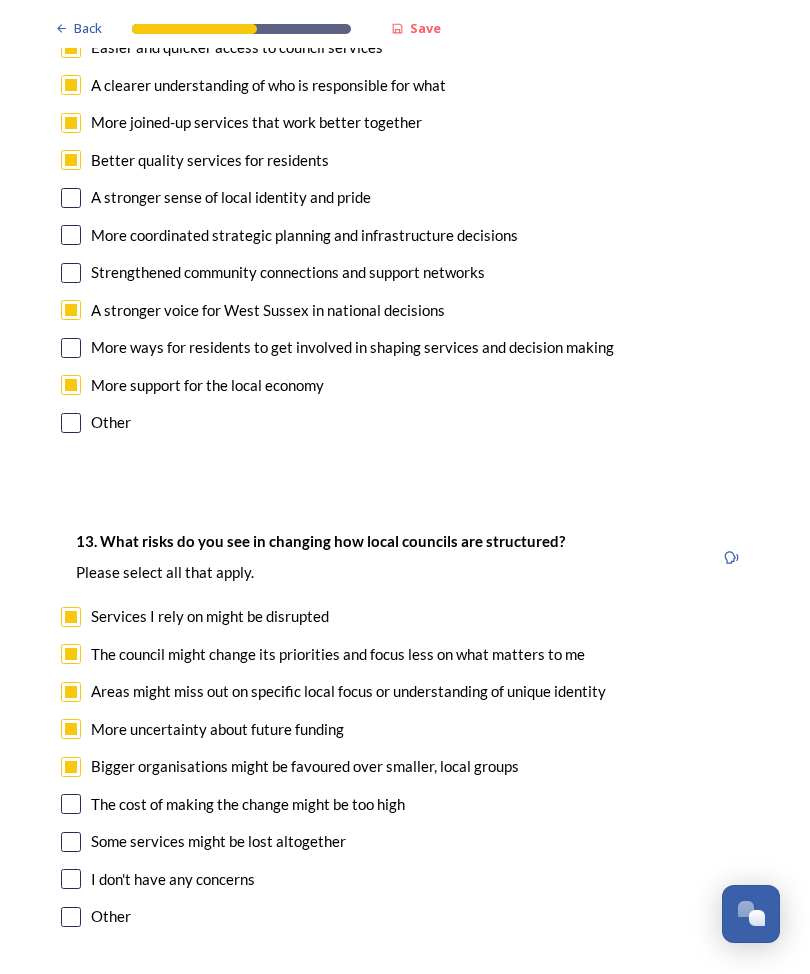 click on "The cost of making the change might be too high" at bounding box center [405, 805] 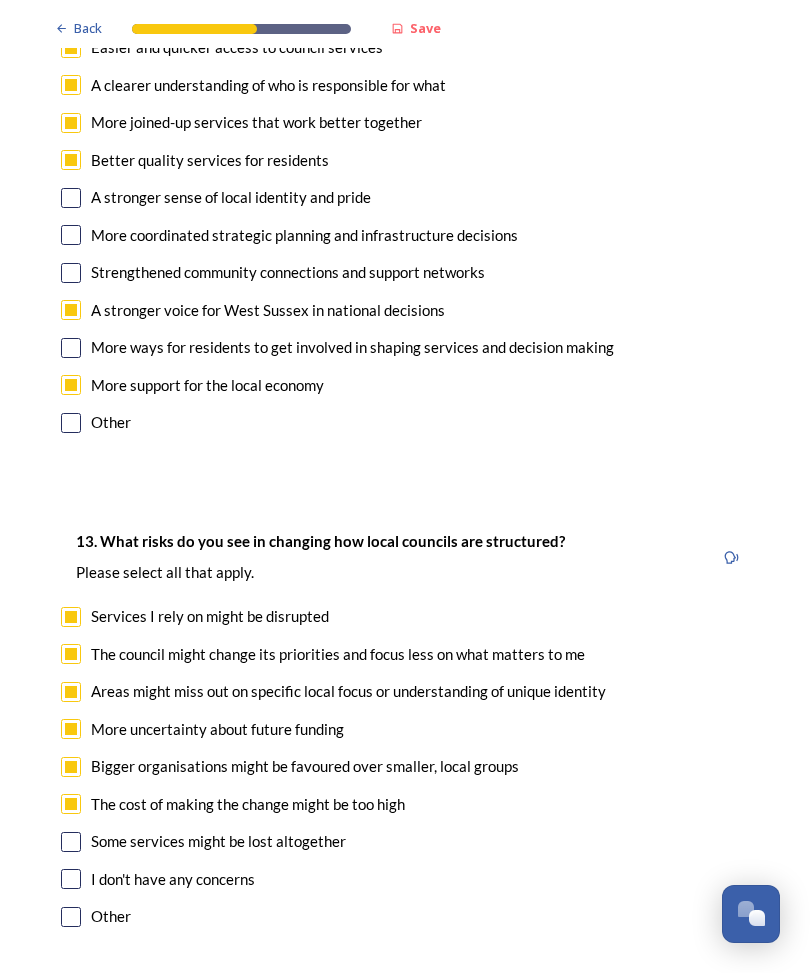 checkbox on "true" 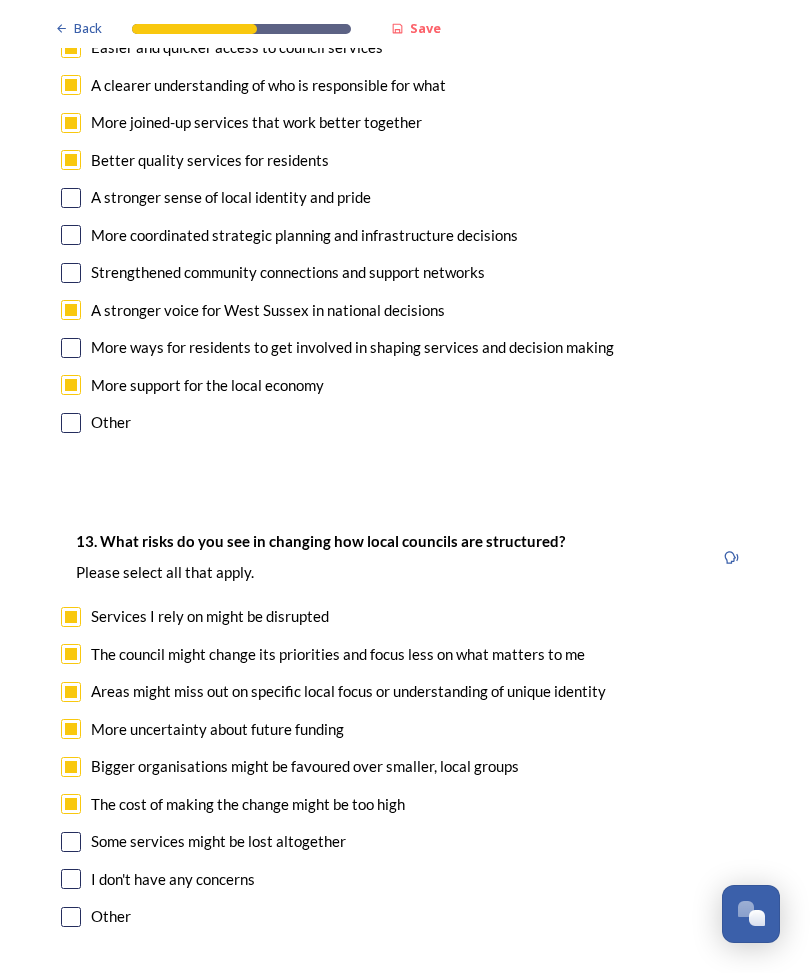 click at bounding box center [71, 843] 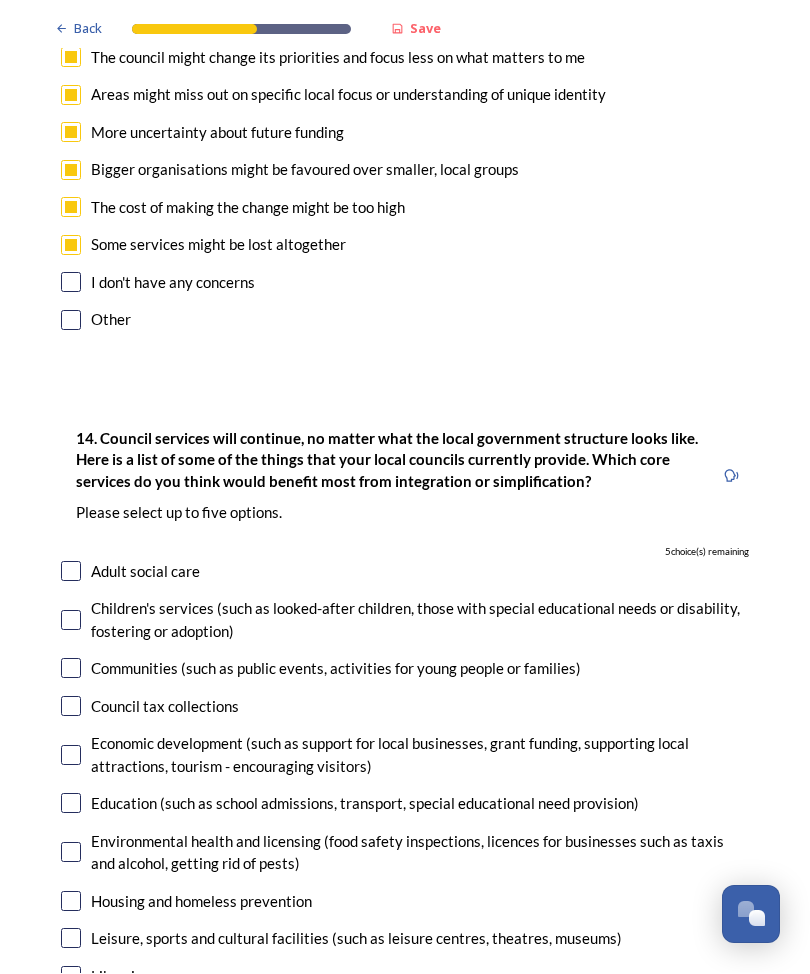 scroll, scrollTop: 4446, scrollLeft: 0, axis: vertical 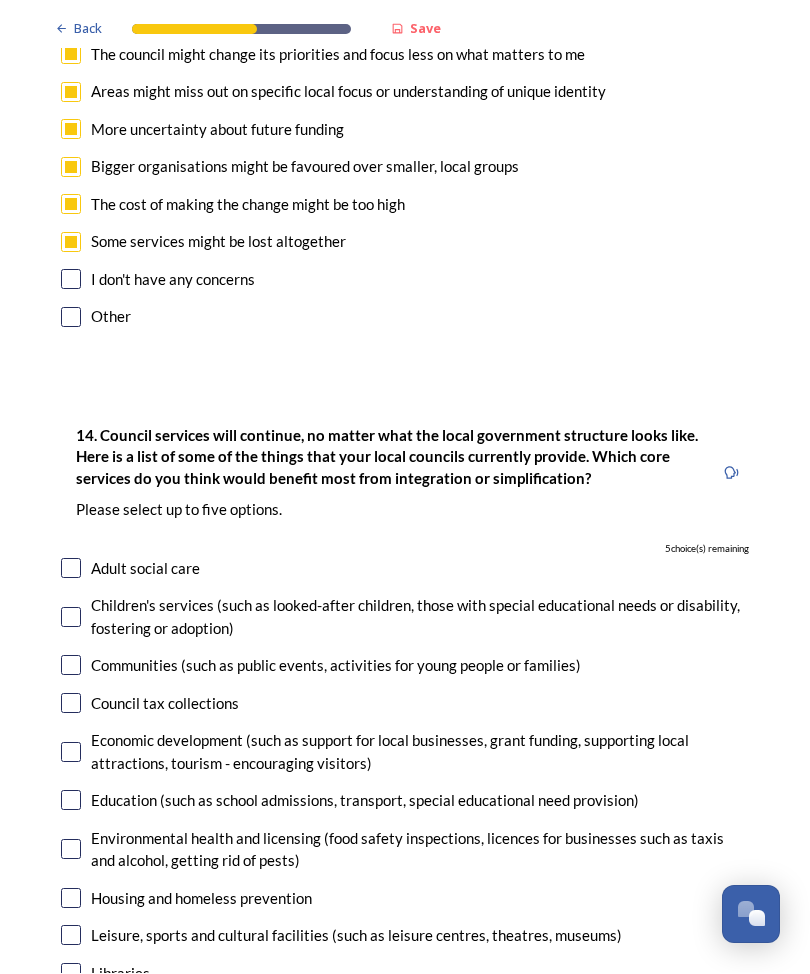 click at bounding box center (71, 618) 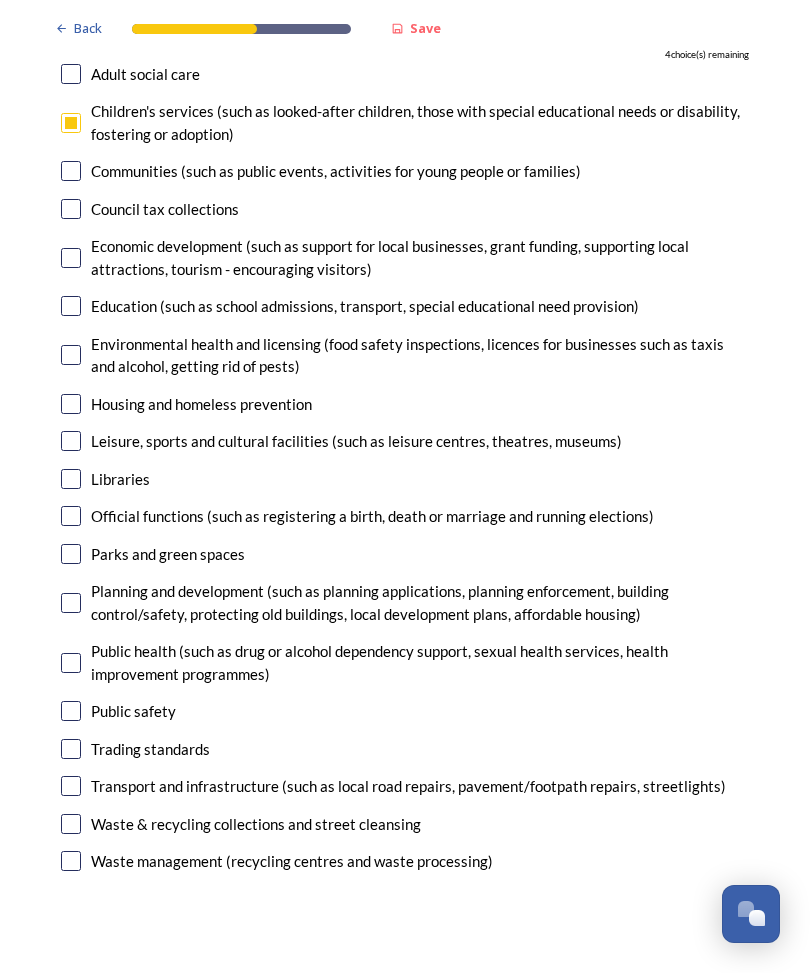 scroll, scrollTop: 4941, scrollLeft: 0, axis: vertical 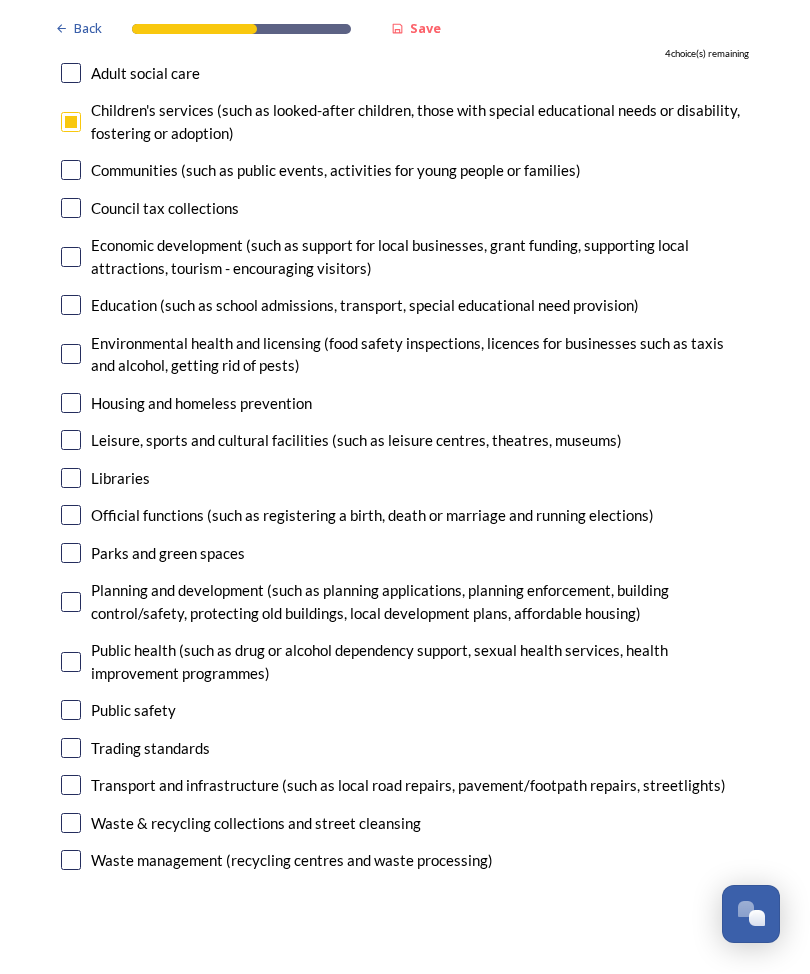 click on "14. Council services will continue, no matter what the local government structure looks like. Here is a list of some of the things that your local councils currently provide. ﻿Which core services do you think would benefit most from integration or simplification?  Please select up to five options. 4  choice(s) remaining Adult social care   Children's services (such as looked-after children, those with special educational needs or disability, fostering or adoption) Communities (such as public events, activities for young people or families)   Council tax collections Economic development (such as support for local businesses, grant funding, supporting local attractions, tourism - encouraging visitors)  Education (such as school admissions, transport, special educational need provision)  Environmental health and licensing (food safety inspections, licences for businesses such as taxis and alcohol, getting rid of pests) Housing and homeless prevention Libraries Parks and green spaces Public safety" at bounding box center [405, 403] 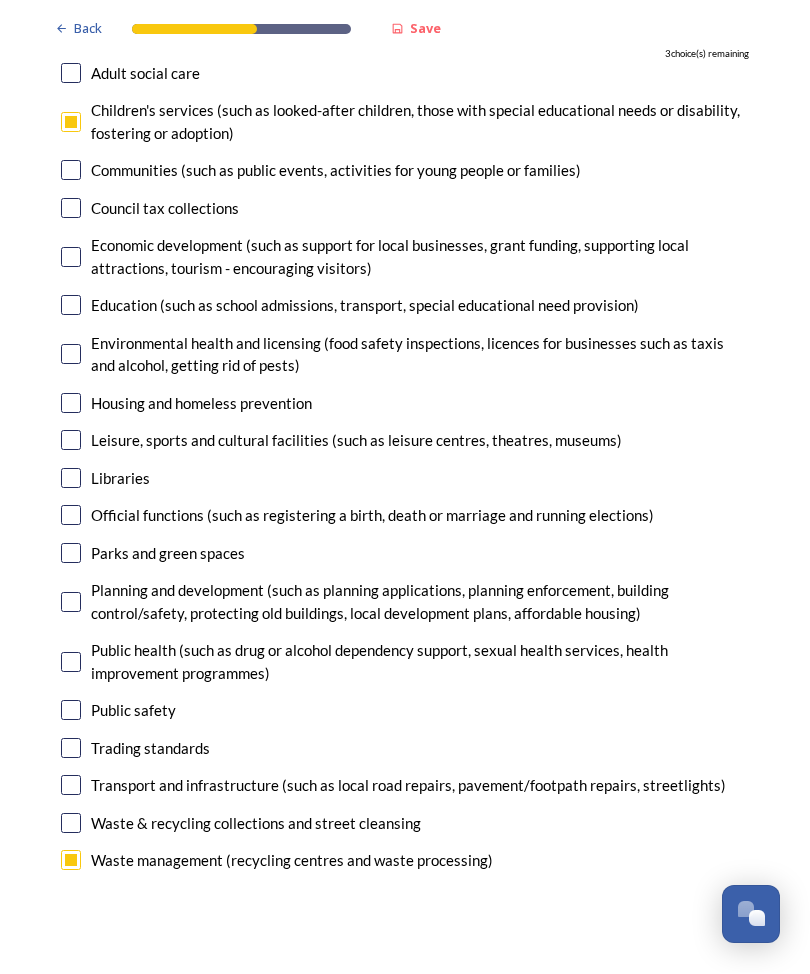 click at bounding box center (71, 749) 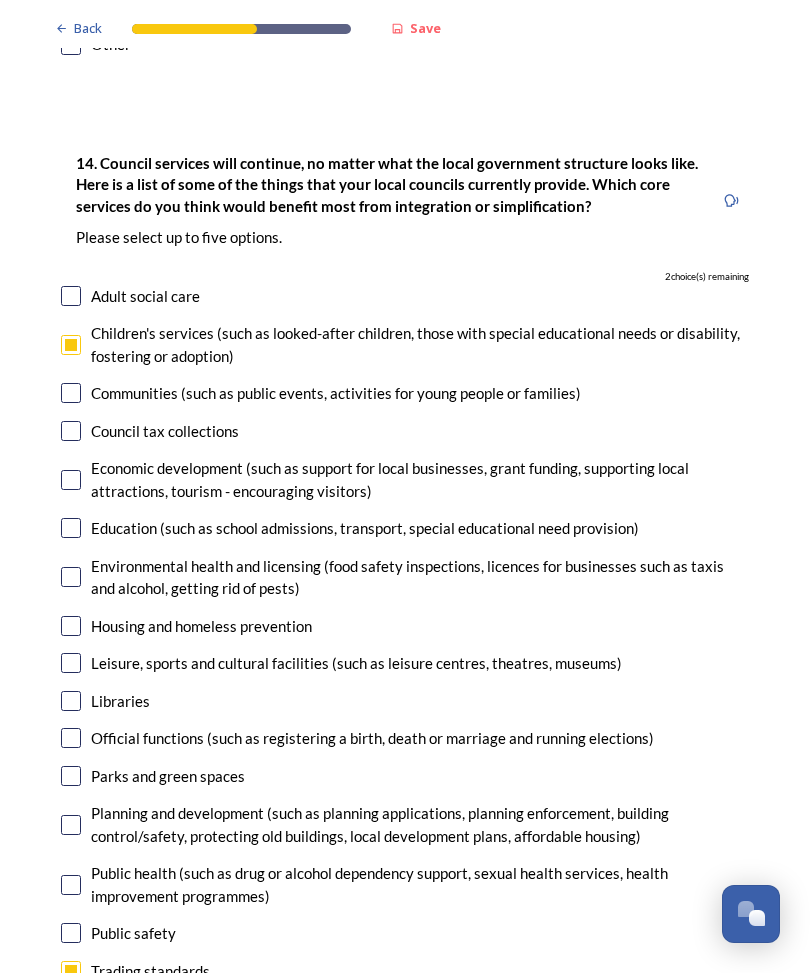 scroll, scrollTop: 4717, scrollLeft: 0, axis: vertical 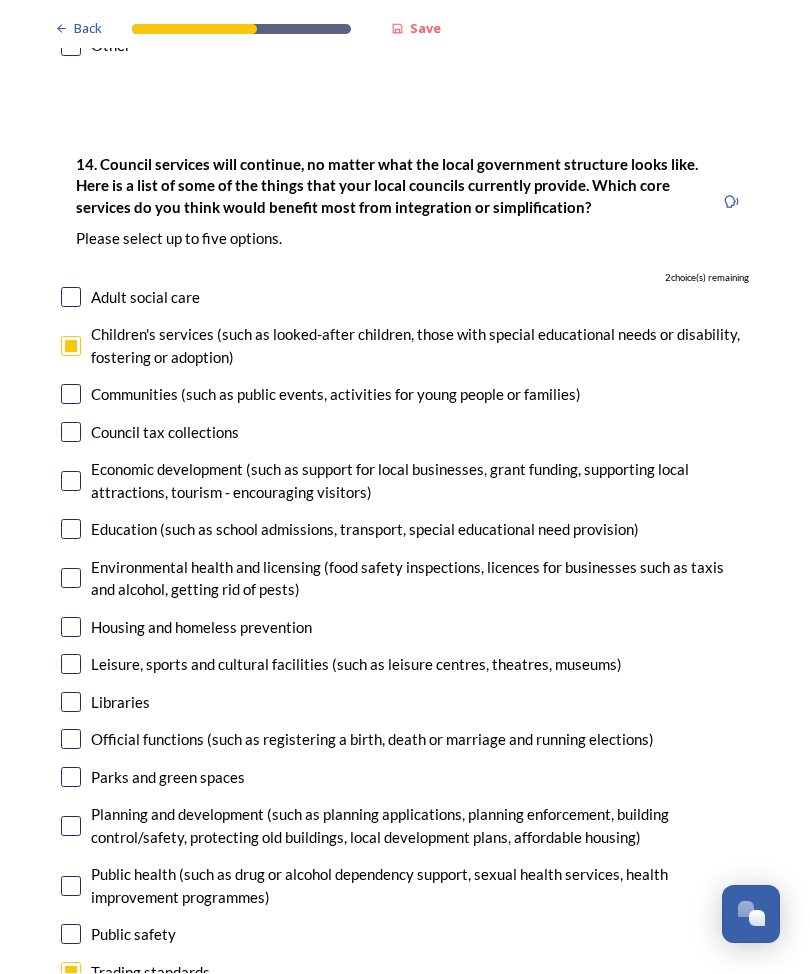 click at bounding box center (71, 628) 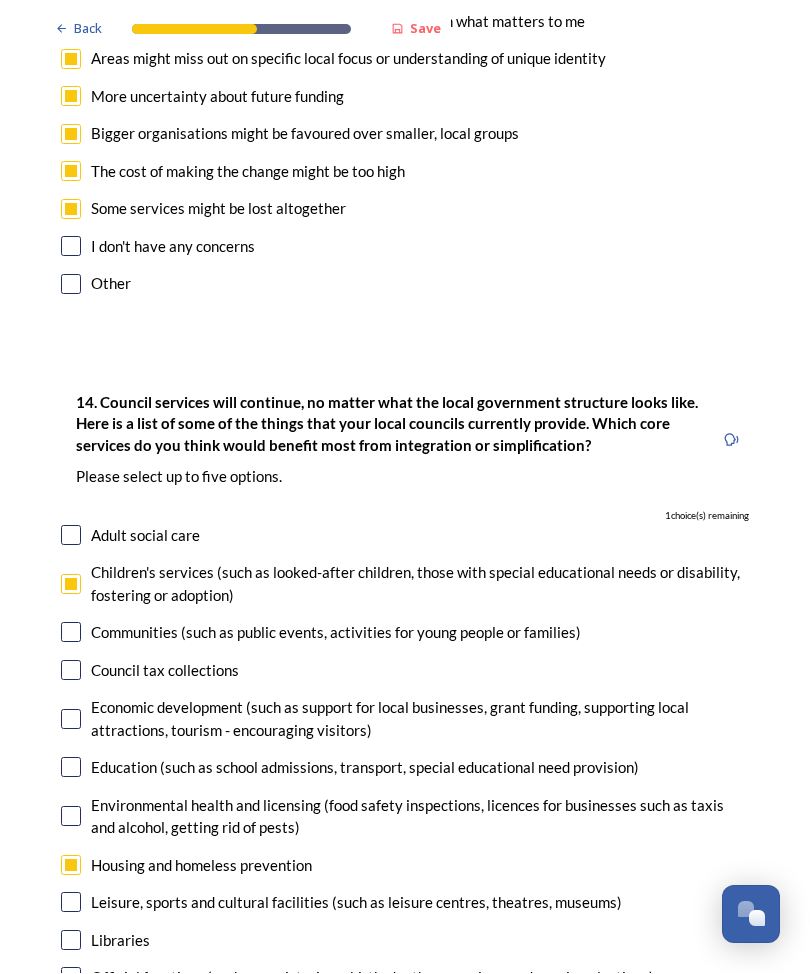 scroll, scrollTop: 4479, scrollLeft: 0, axis: vertical 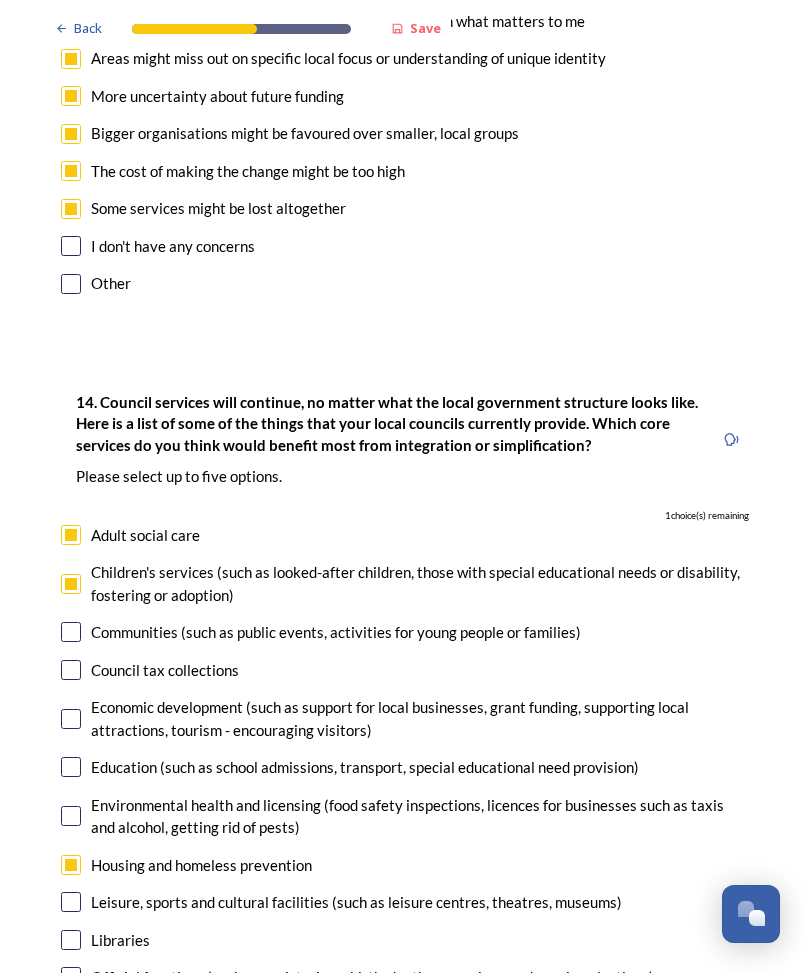checkbox on "true" 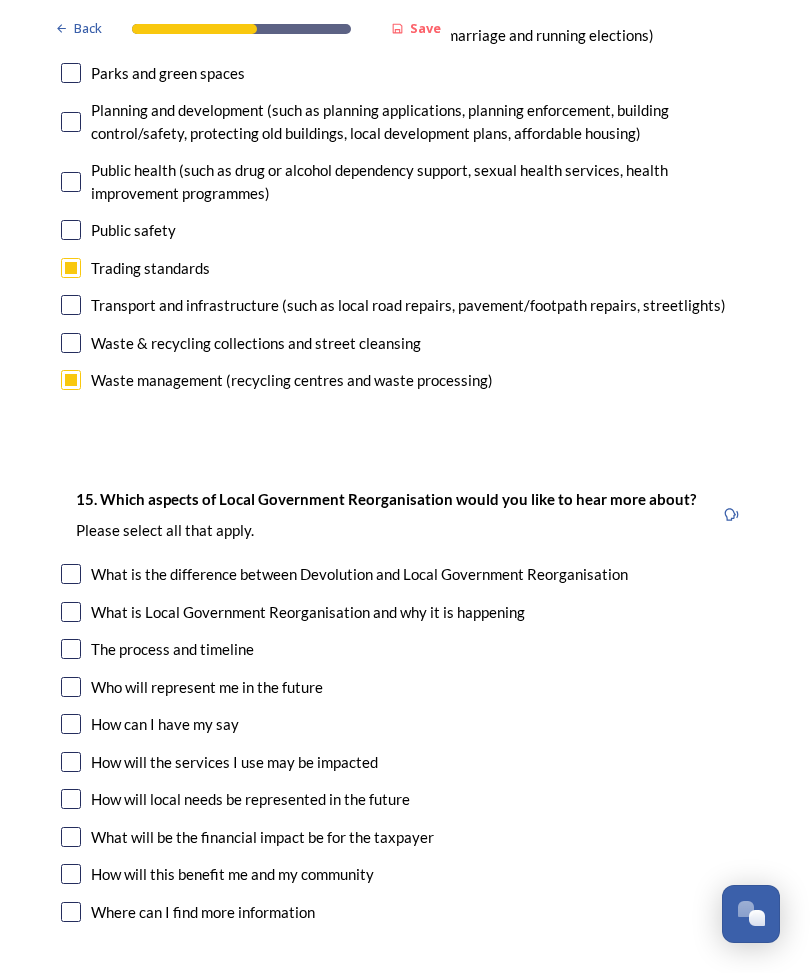 scroll, scrollTop: 5421, scrollLeft: 0, axis: vertical 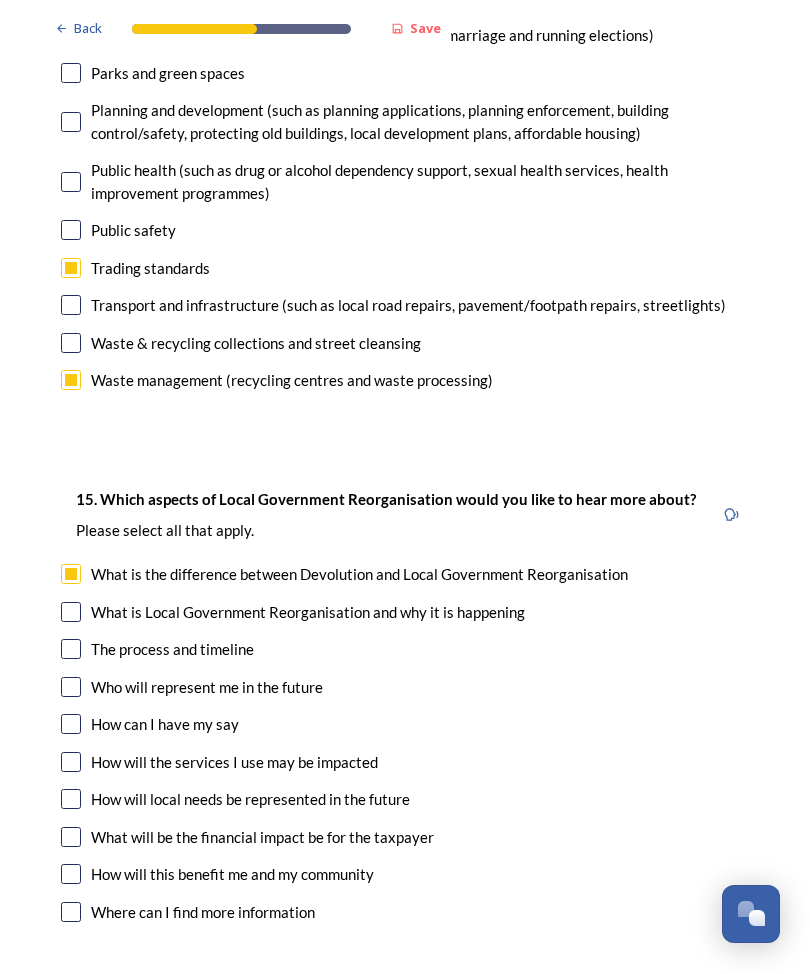 click at bounding box center [71, 613] 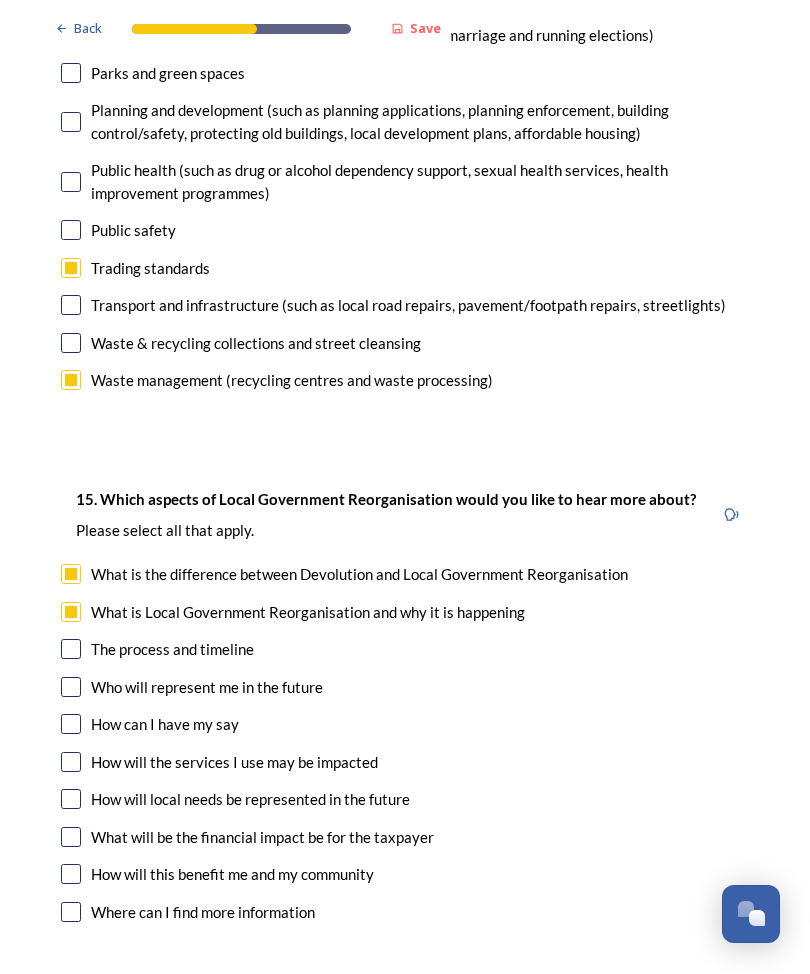 click at bounding box center [71, 650] 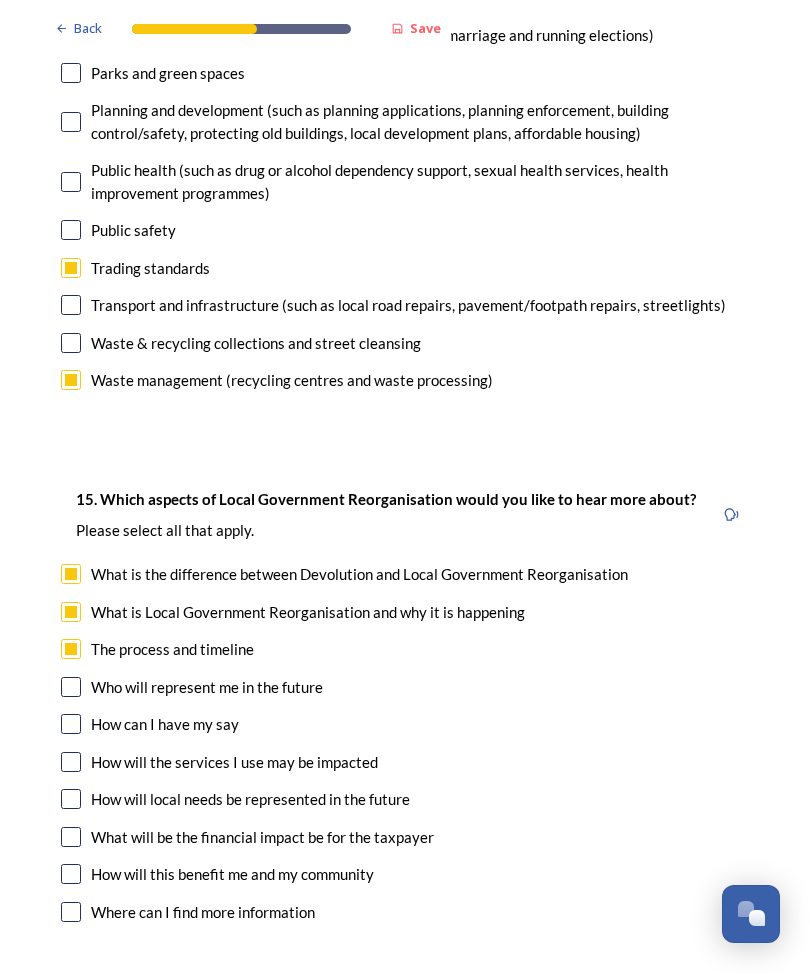 click at bounding box center (71, 650) 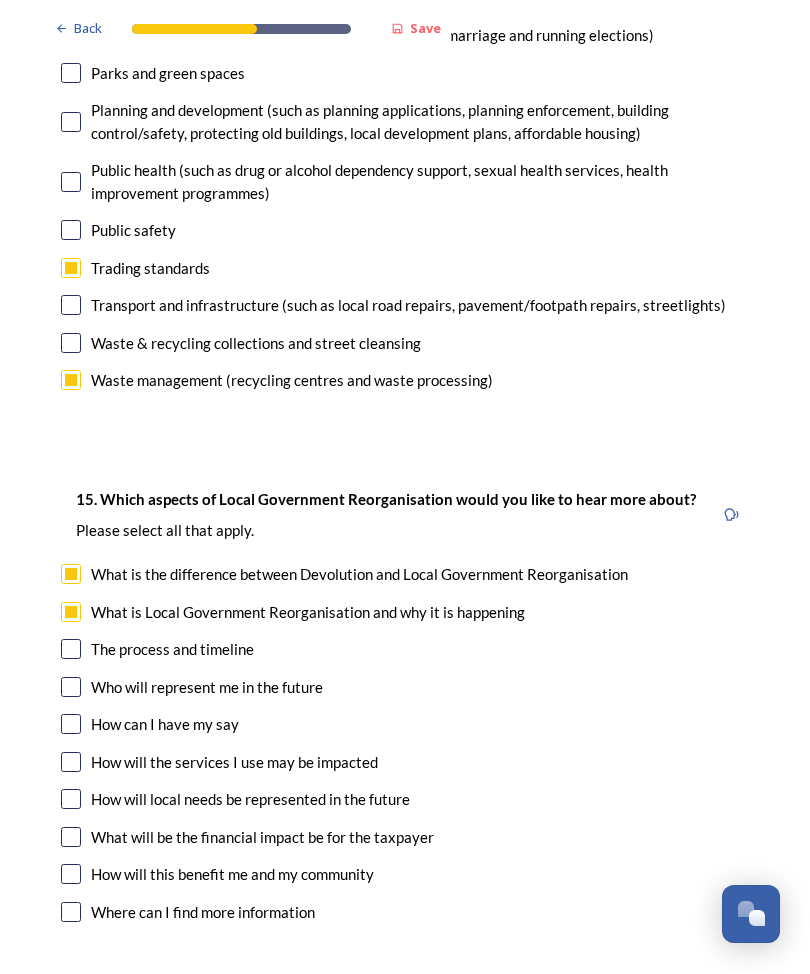 click on "The process and timeline" at bounding box center (405, 650) 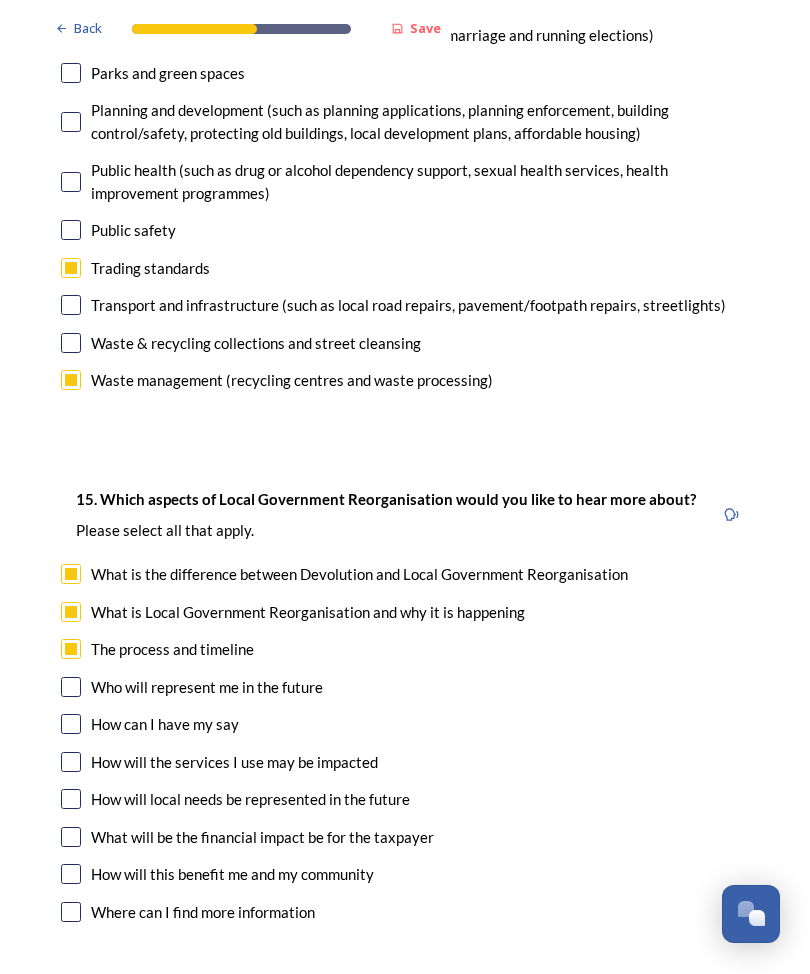 checkbox on "true" 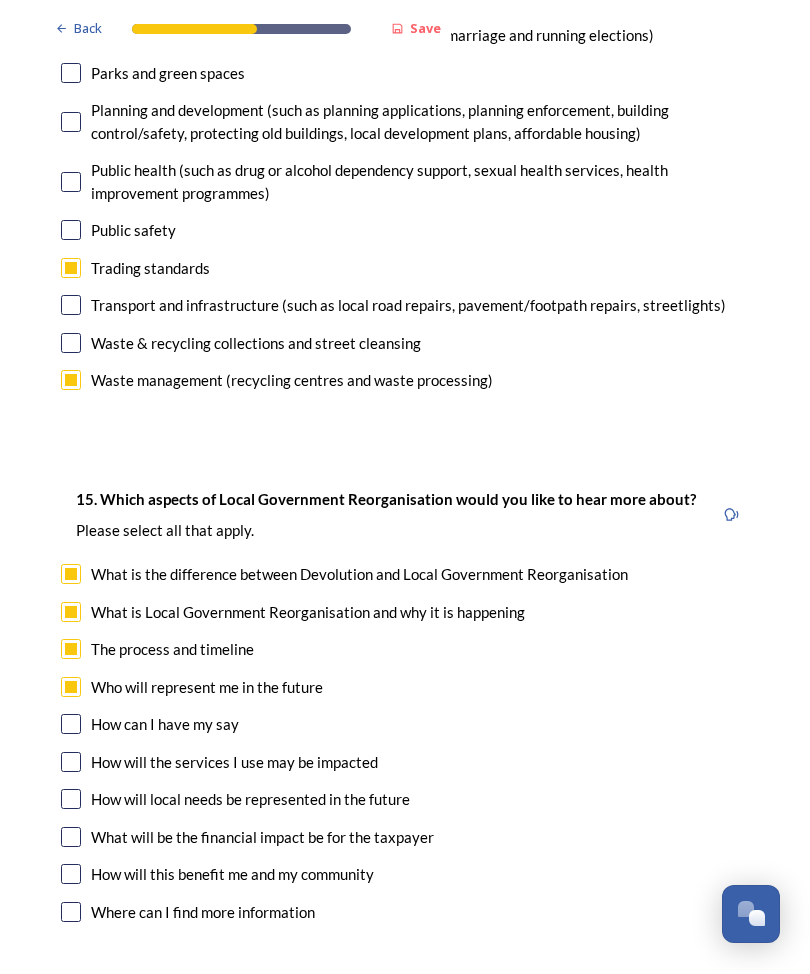 click on "How can I have my say" at bounding box center (405, 725) 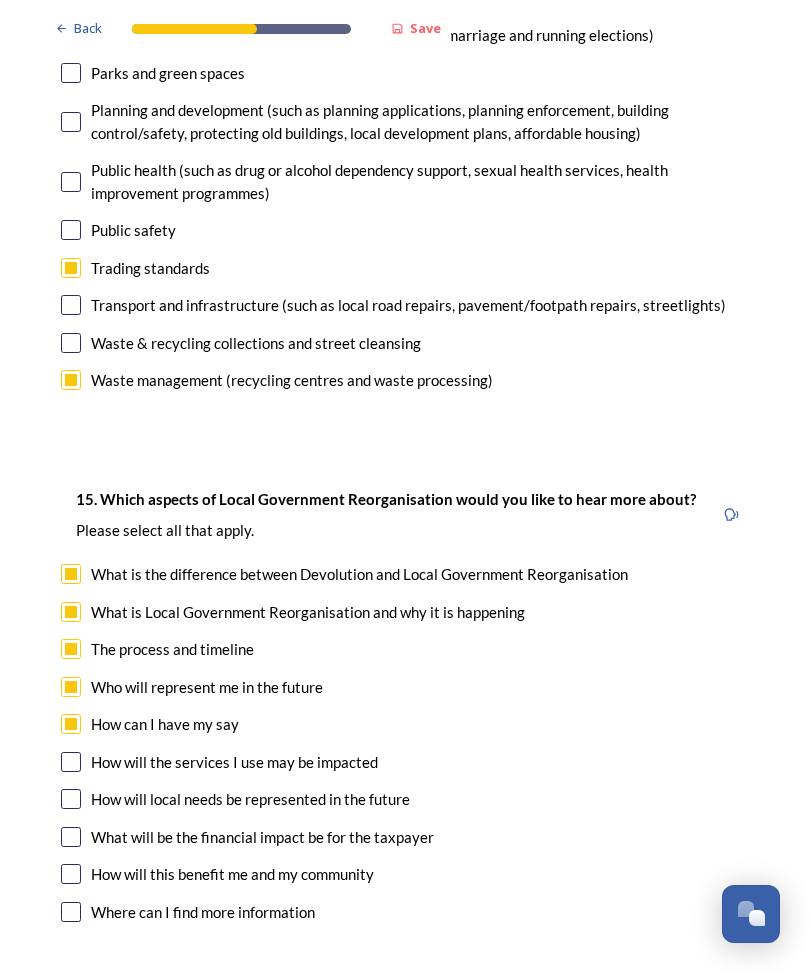 checkbox on "true" 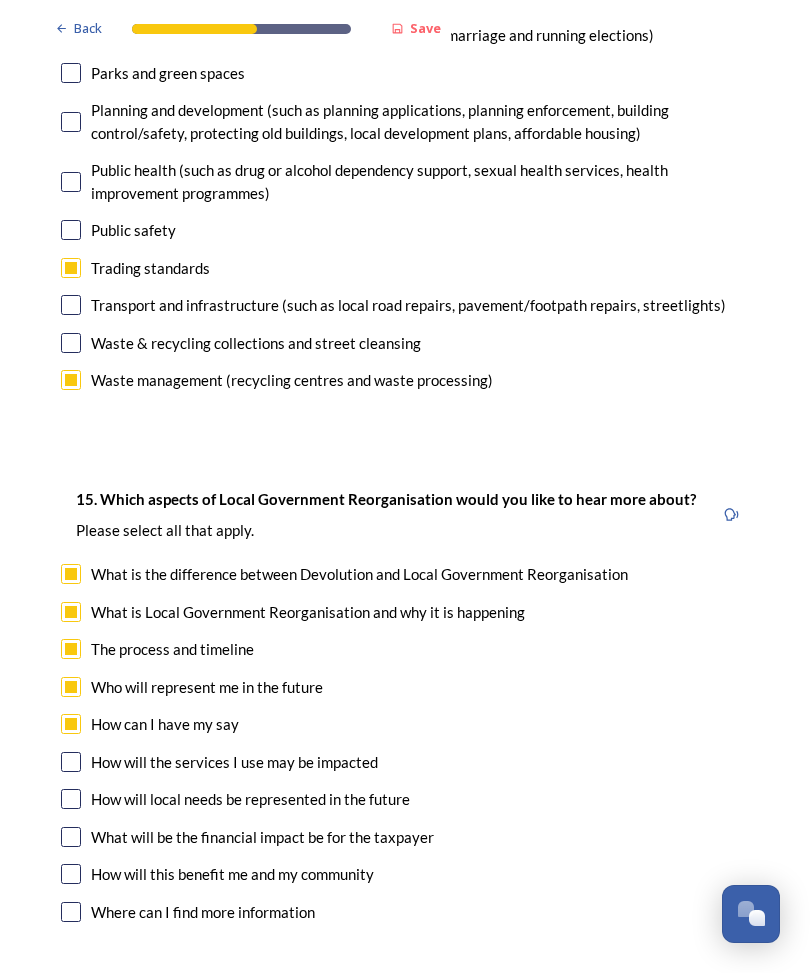 click at bounding box center (71, 763) 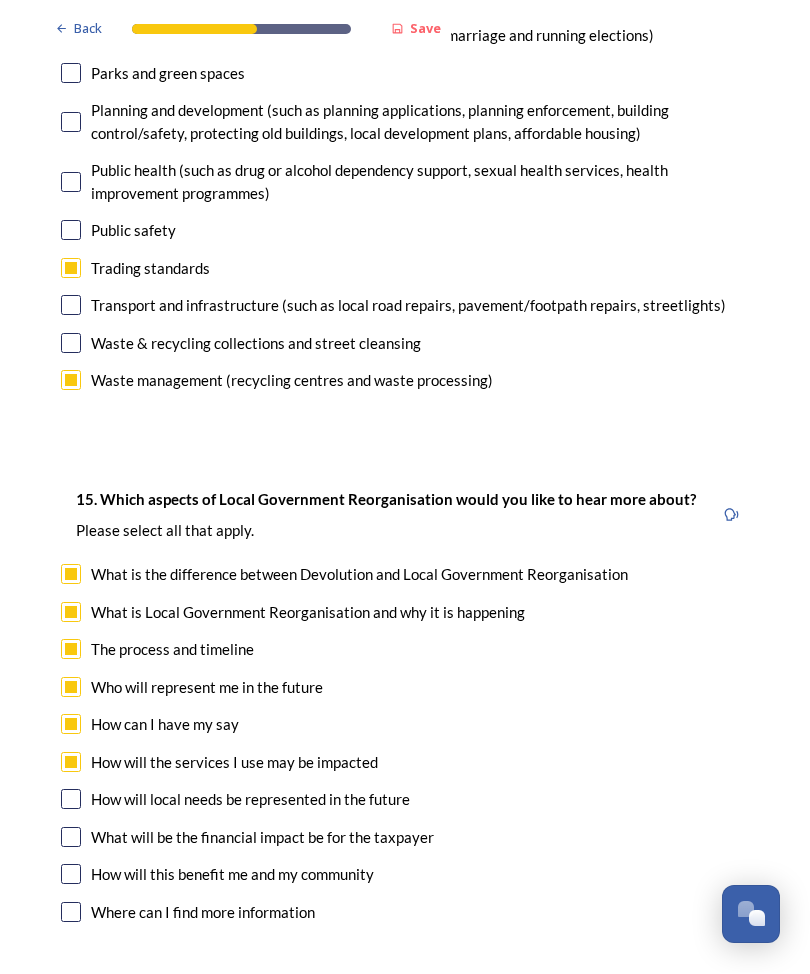 click on "How will local needs be represented in the future" at bounding box center (405, 800) 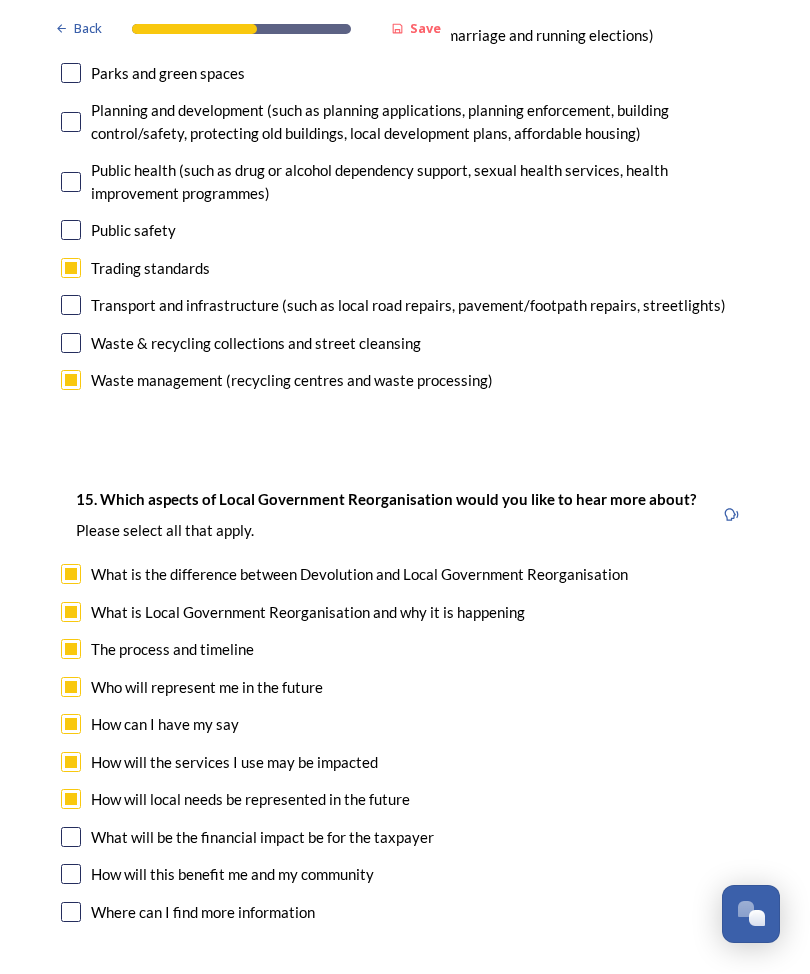 checkbox on "true" 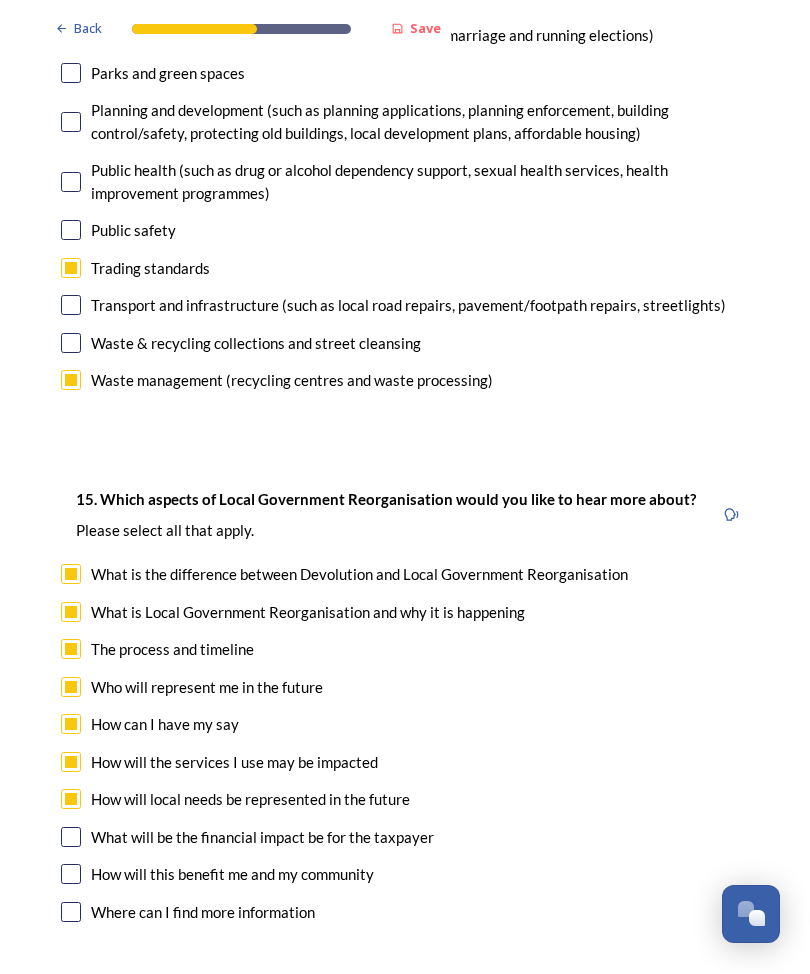click at bounding box center (71, 838) 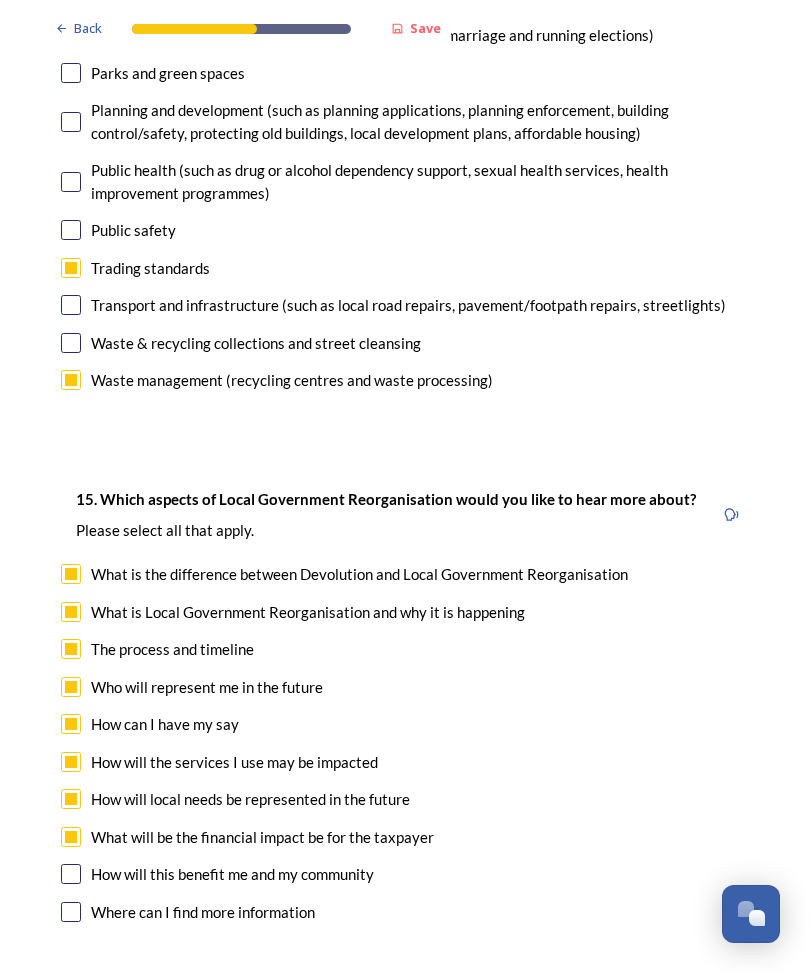 click at bounding box center [71, 875] 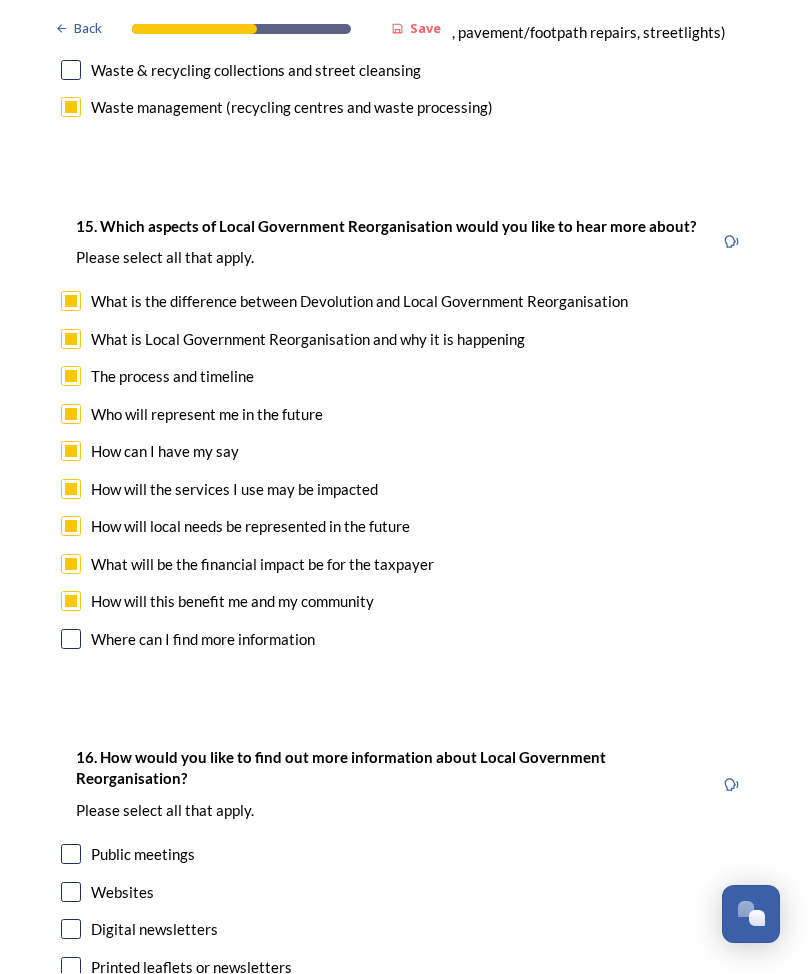scroll, scrollTop: 5721, scrollLeft: 0, axis: vertical 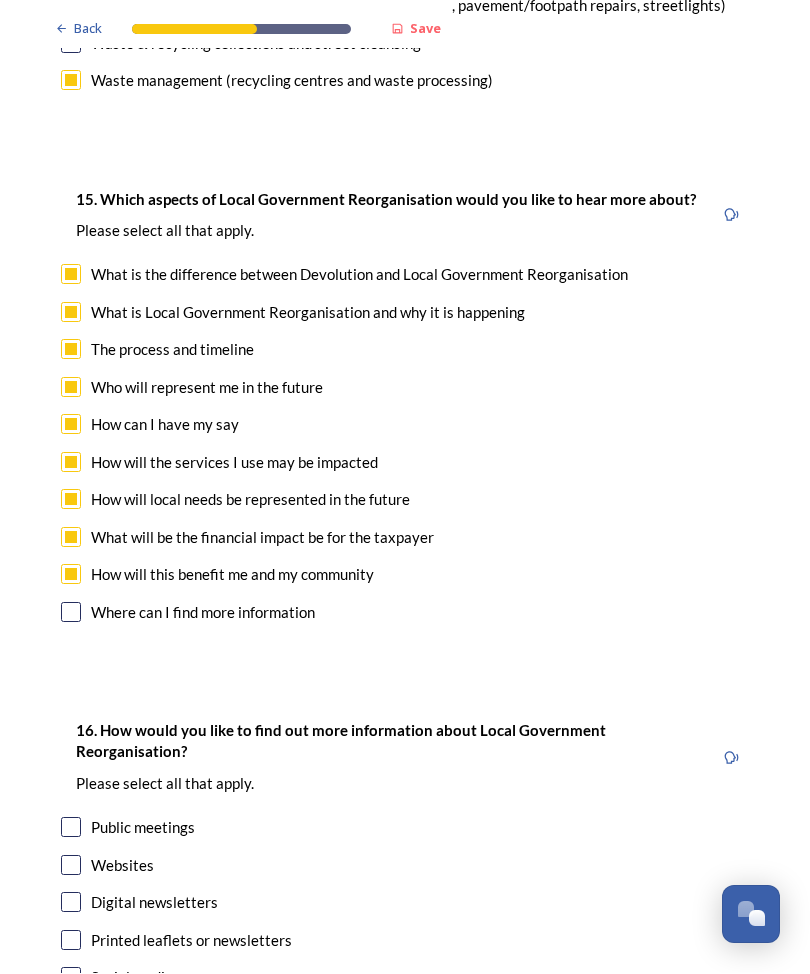 click at bounding box center (71, 828) 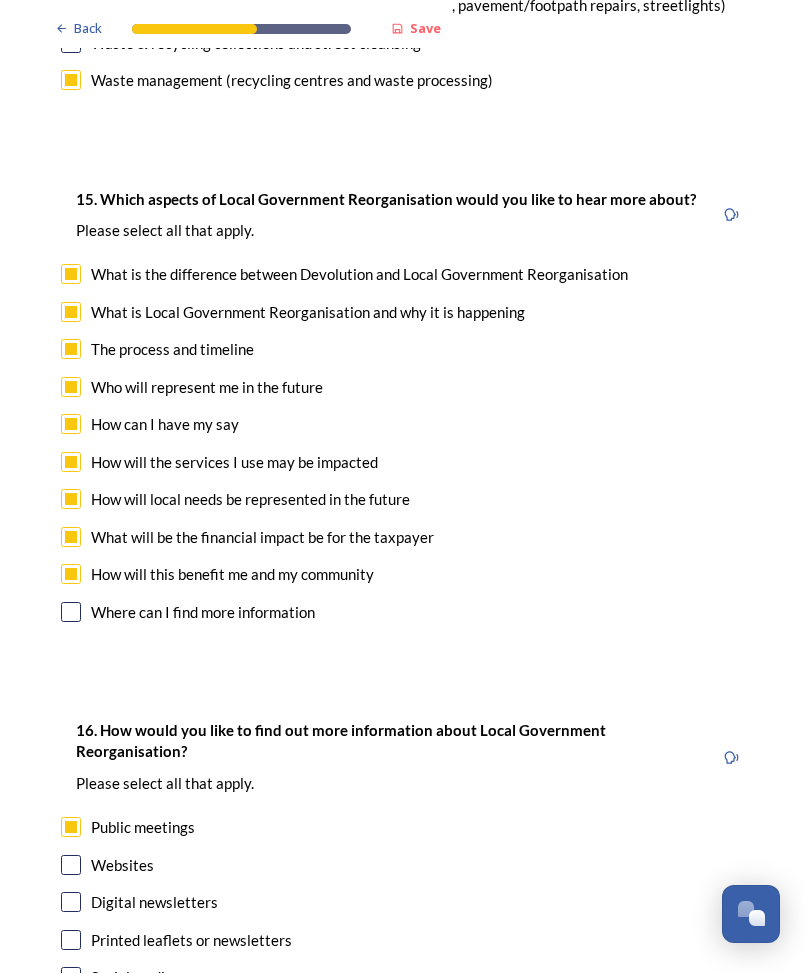 click on "Websites" at bounding box center [405, 866] 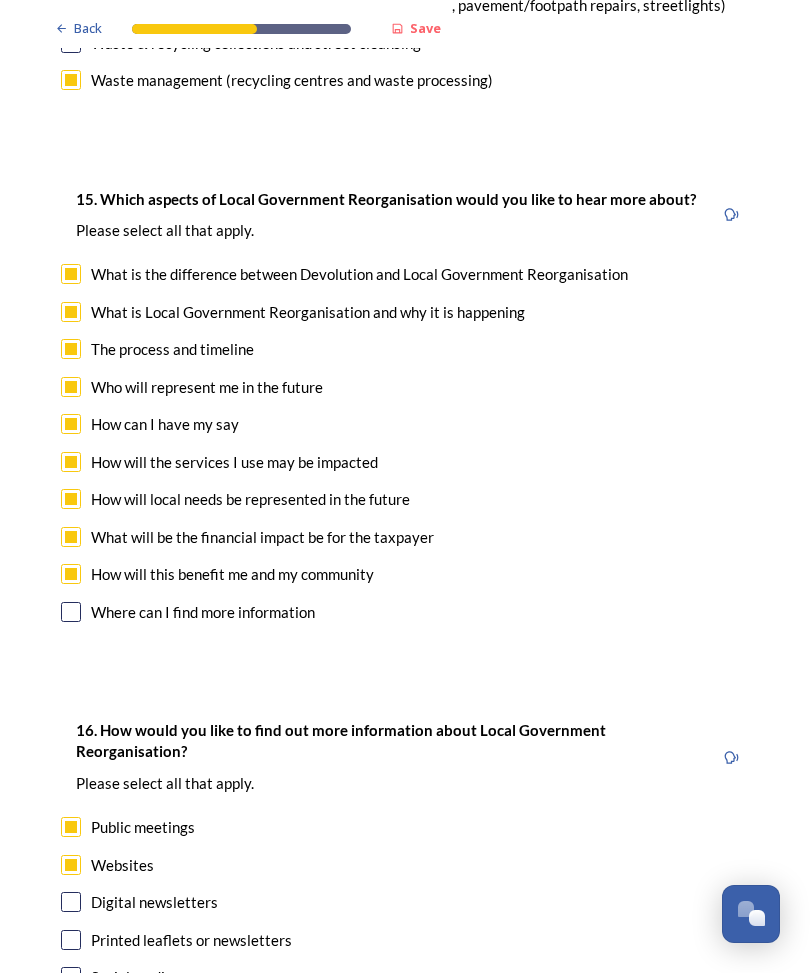click at bounding box center (71, 866) 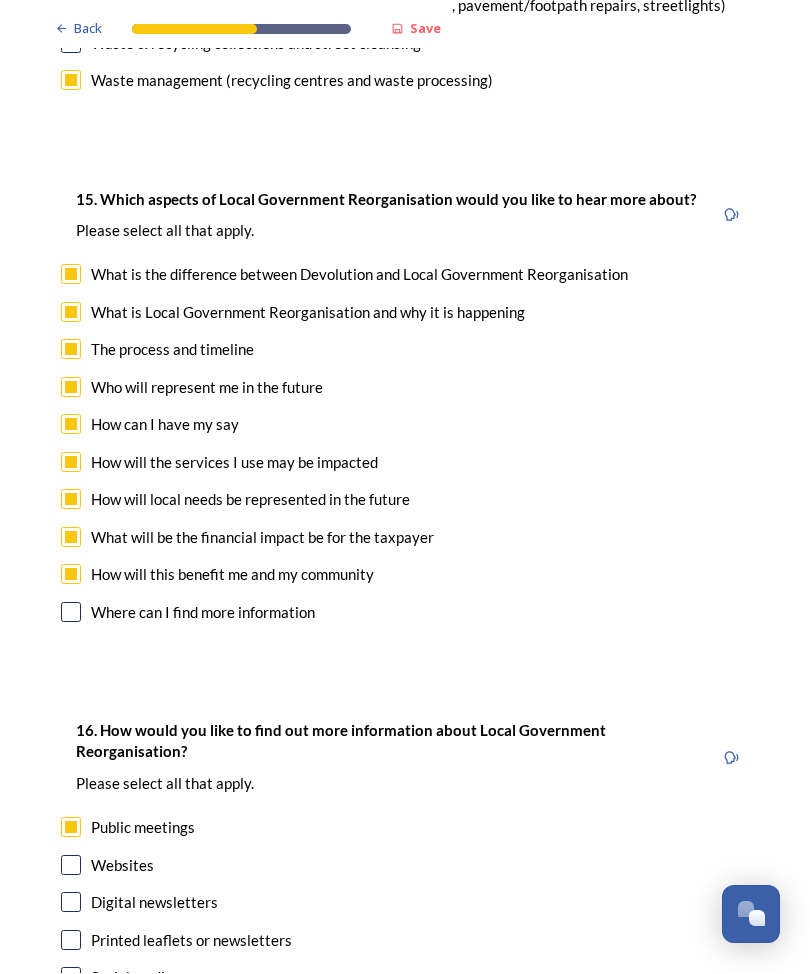 click on "Digital newsletters" at bounding box center (405, 903) 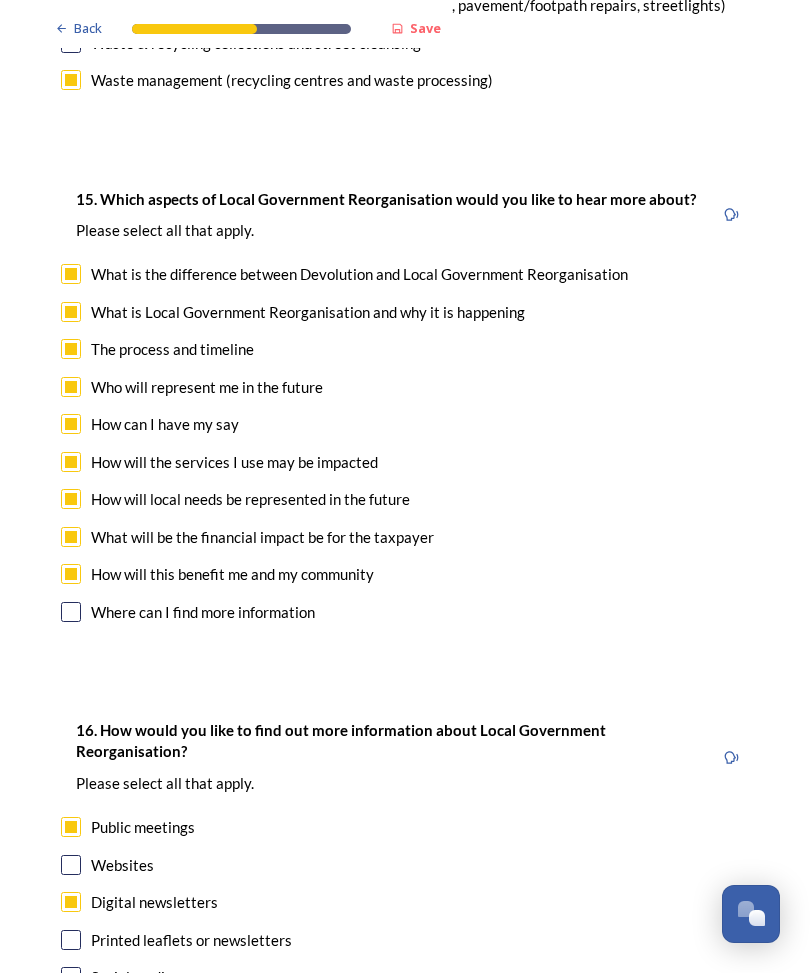 checkbox on "true" 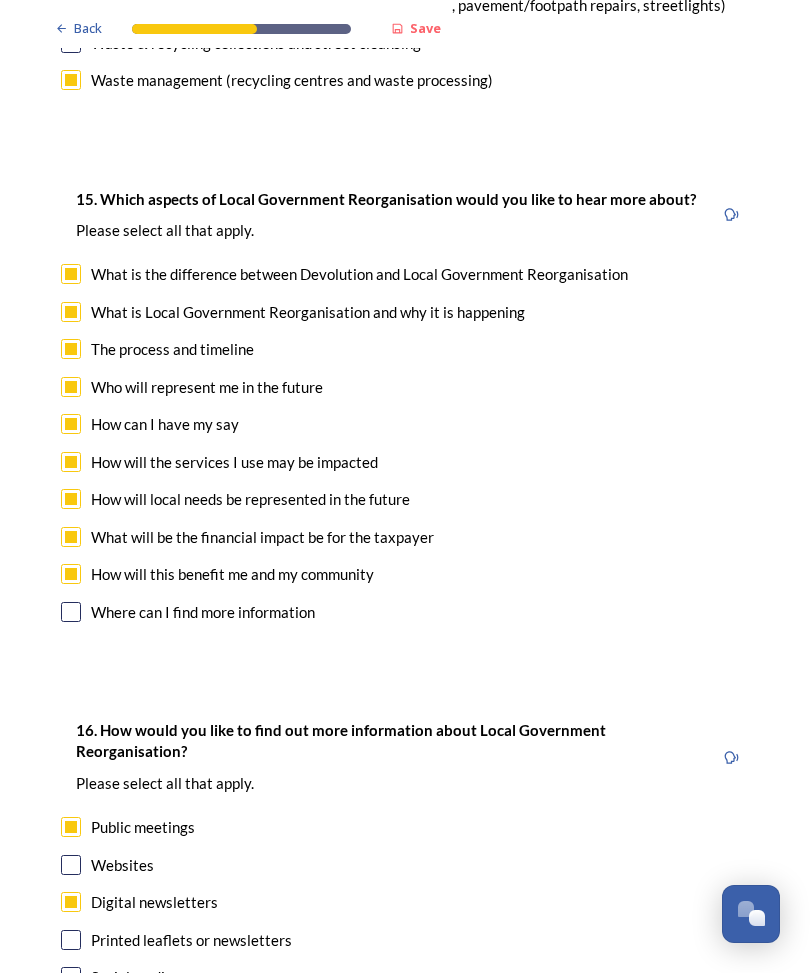 click on "Websites" at bounding box center [405, 866] 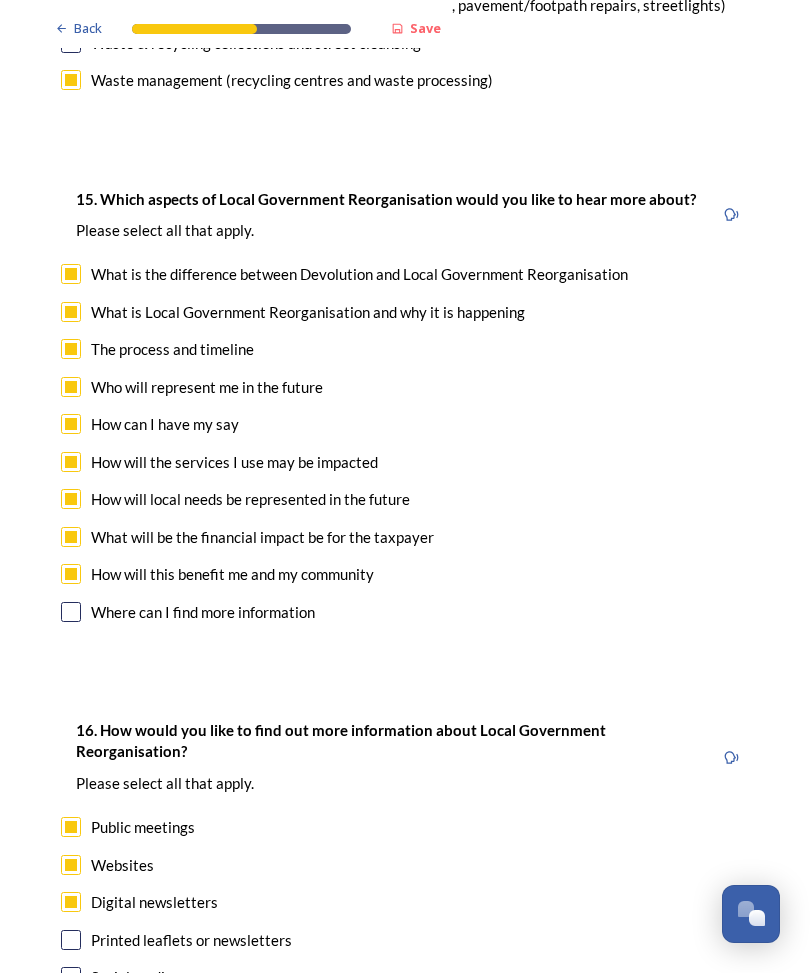 checkbox on "true" 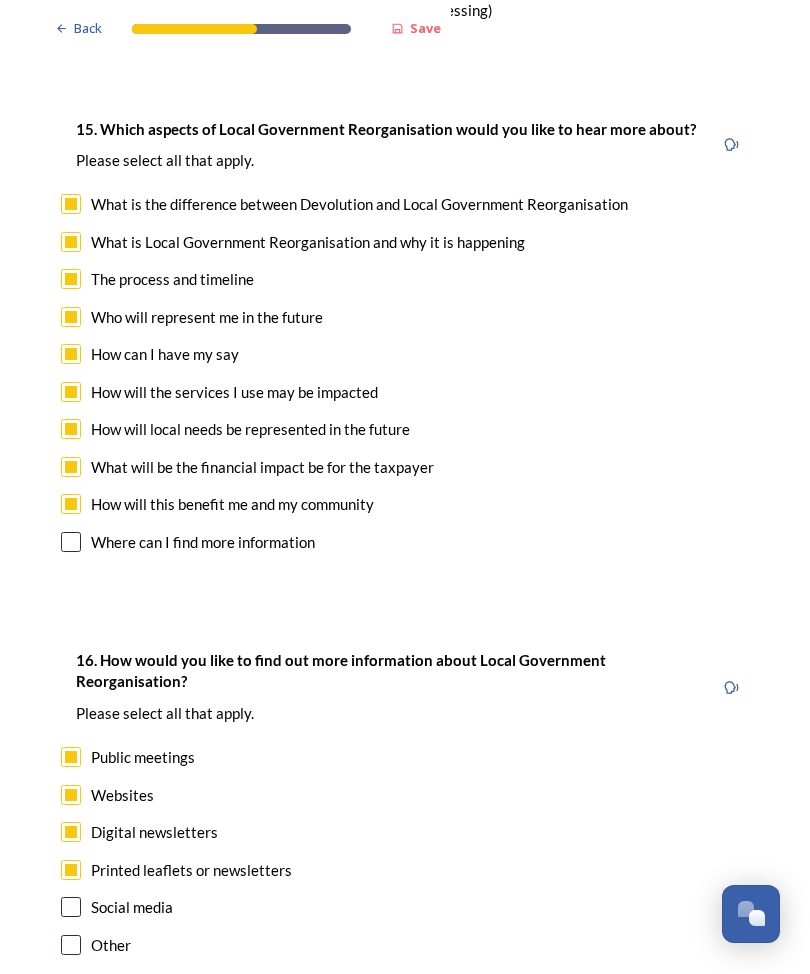 scroll, scrollTop: 5790, scrollLeft: 0, axis: vertical 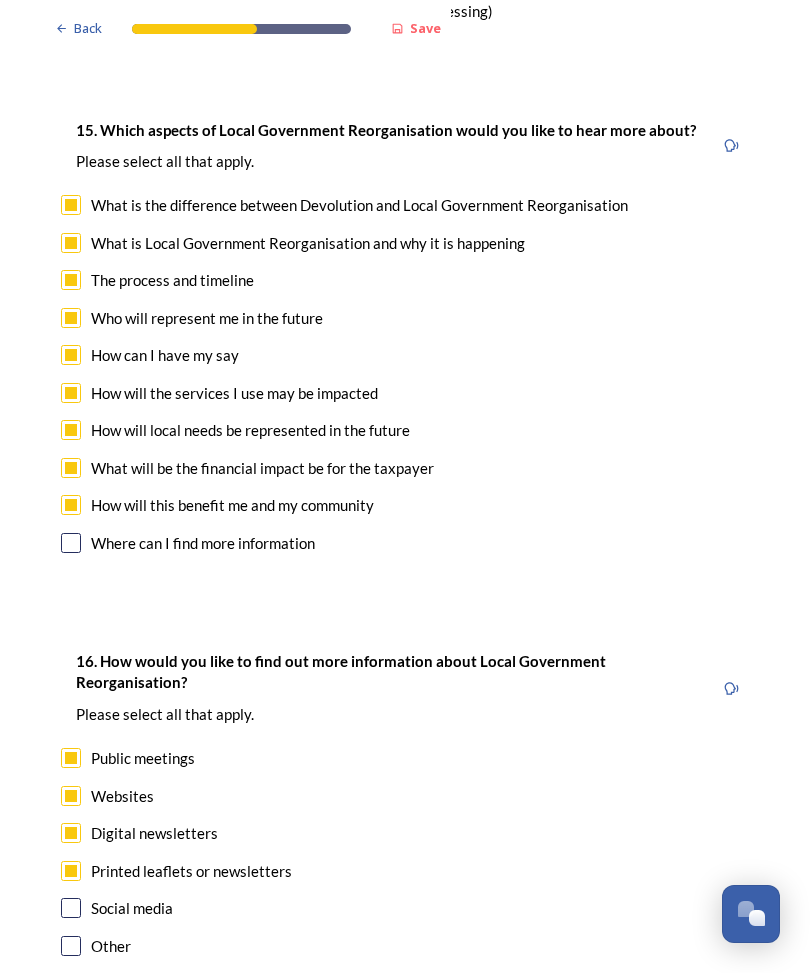 click on "Continue" at bounding box center [391, 1057] 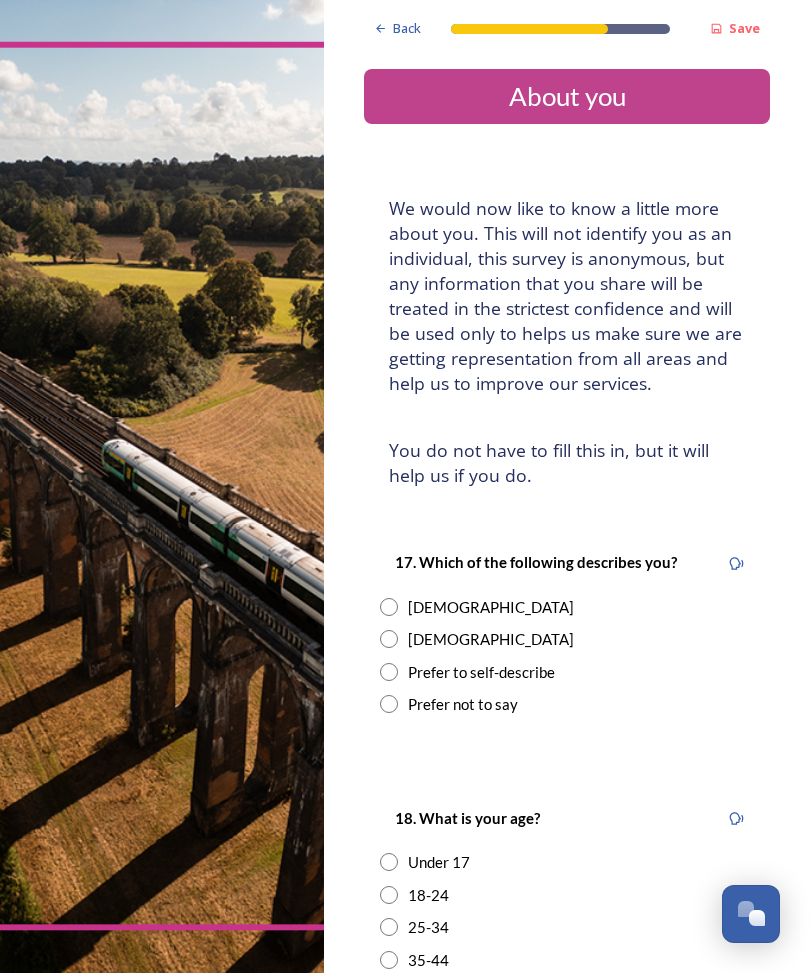 click at bounding box center (389, 640) 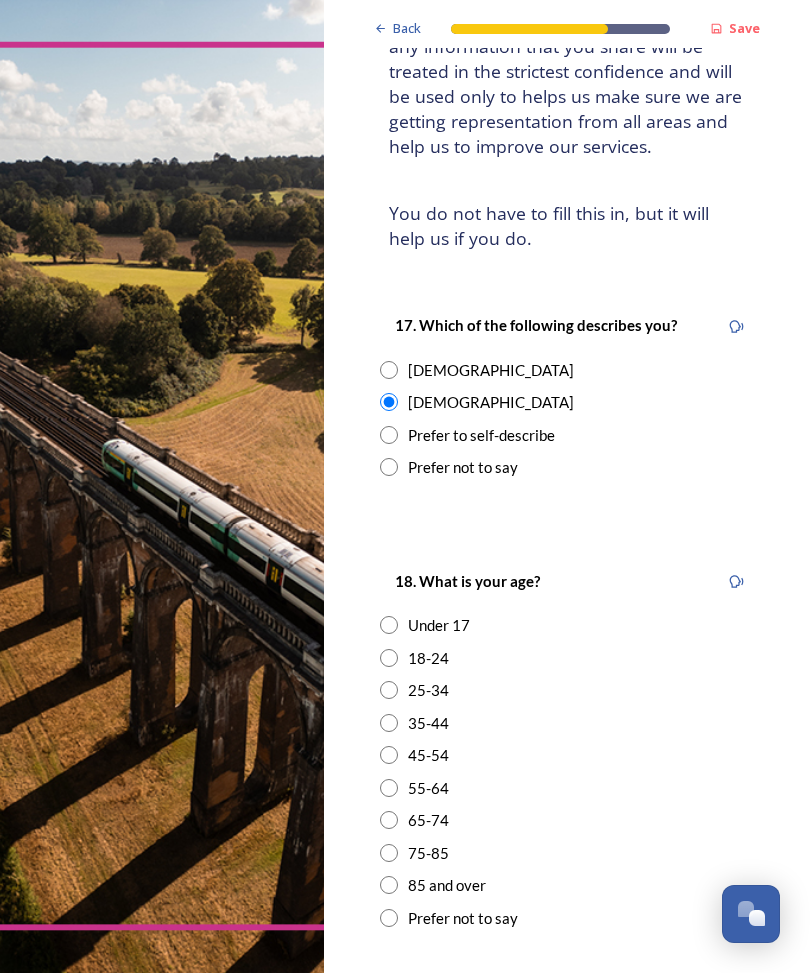 scroll, scrollTop: 237, scrollLeft: 0, axis: vertical 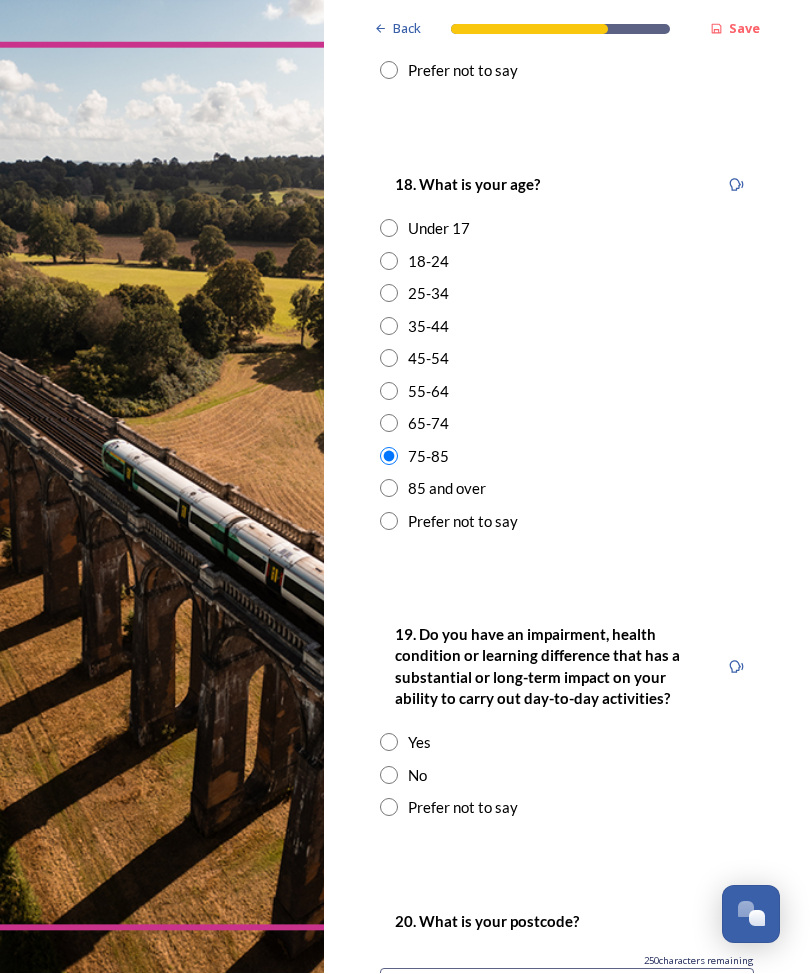 click at bounding box center [389, 776] 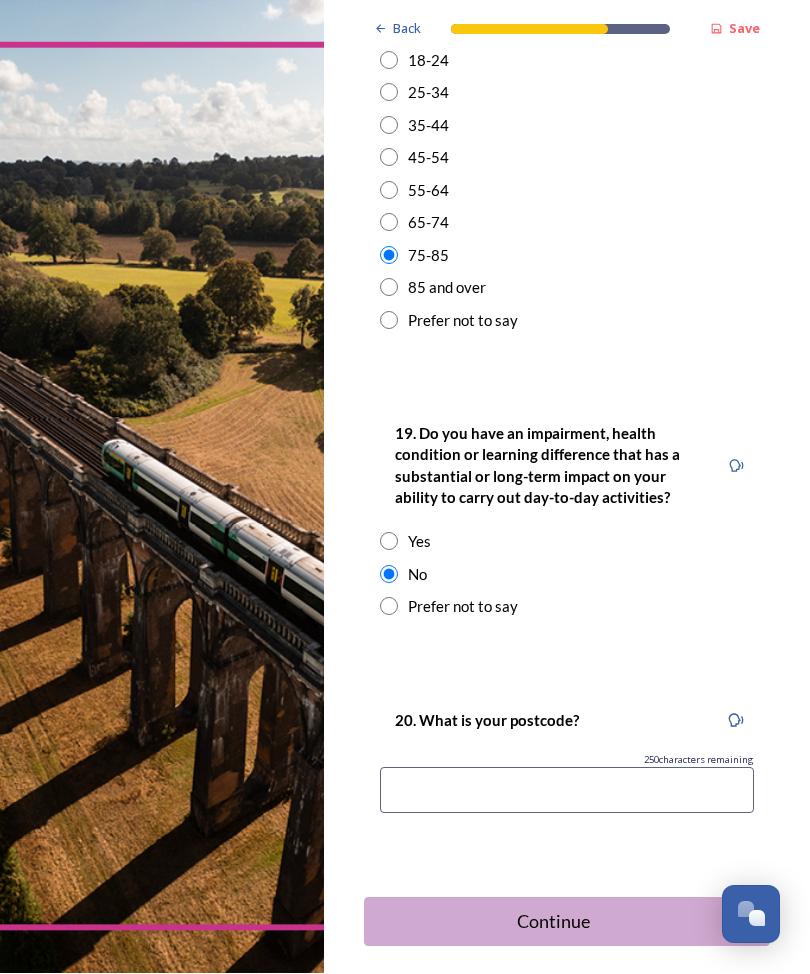 scroll, scrollTop: 834, scrollLeft: 0, axis: vertical 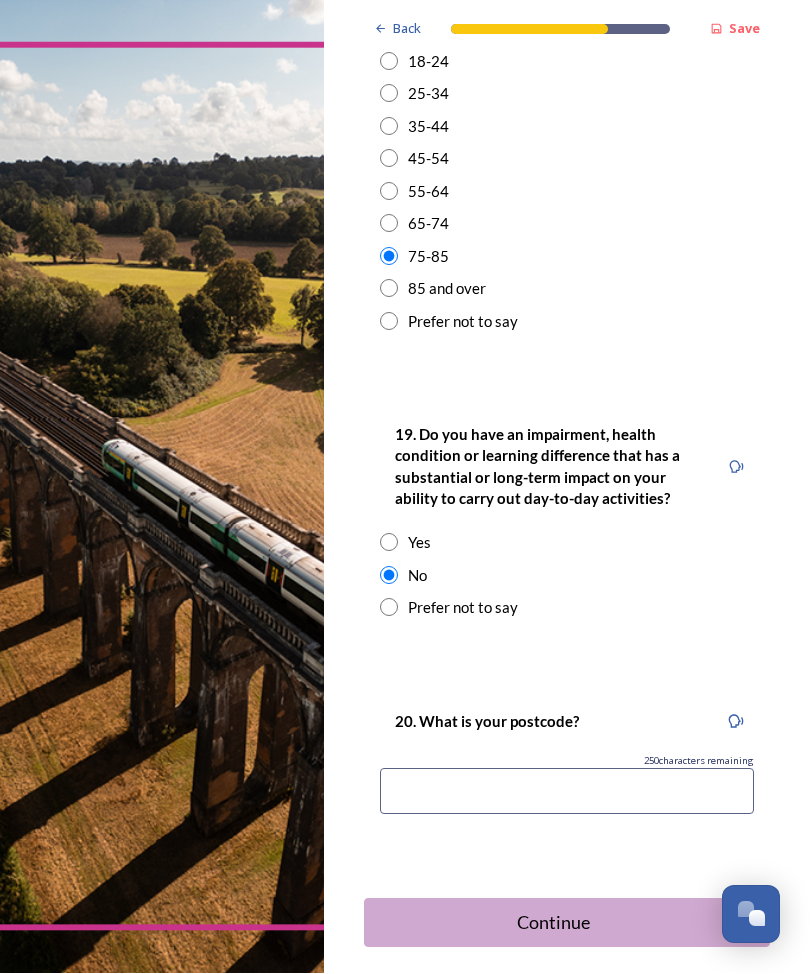 click at bounding box center (567, 792) 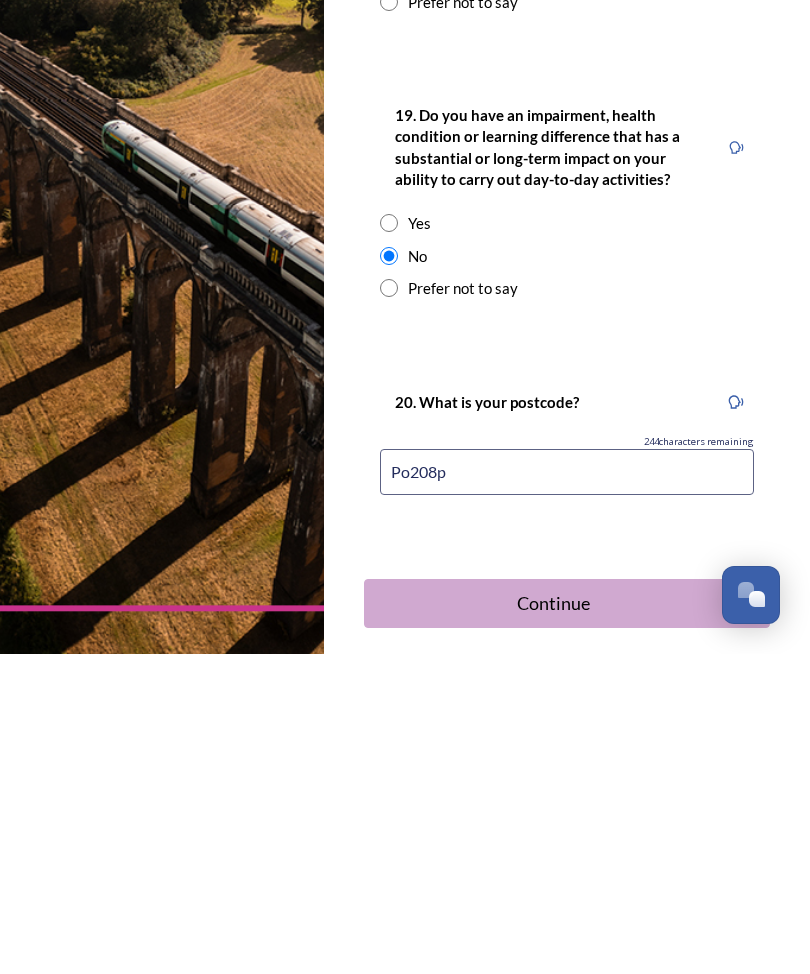 type on "Po208pr" 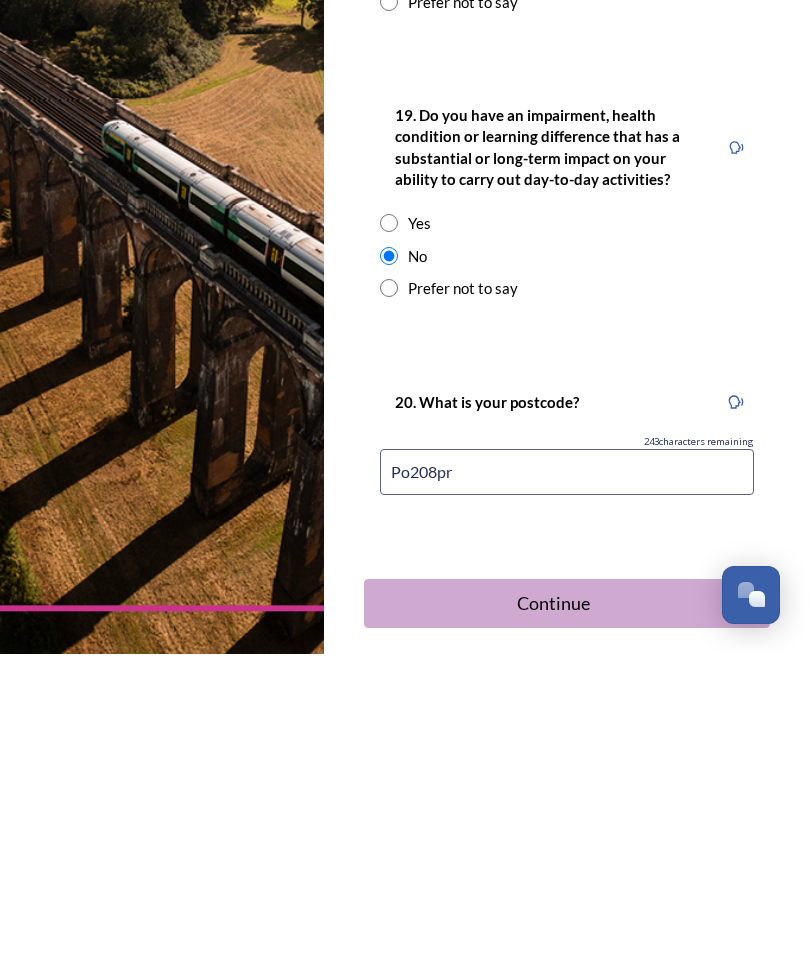 click on "Continue" at bounding box center [553, 923] 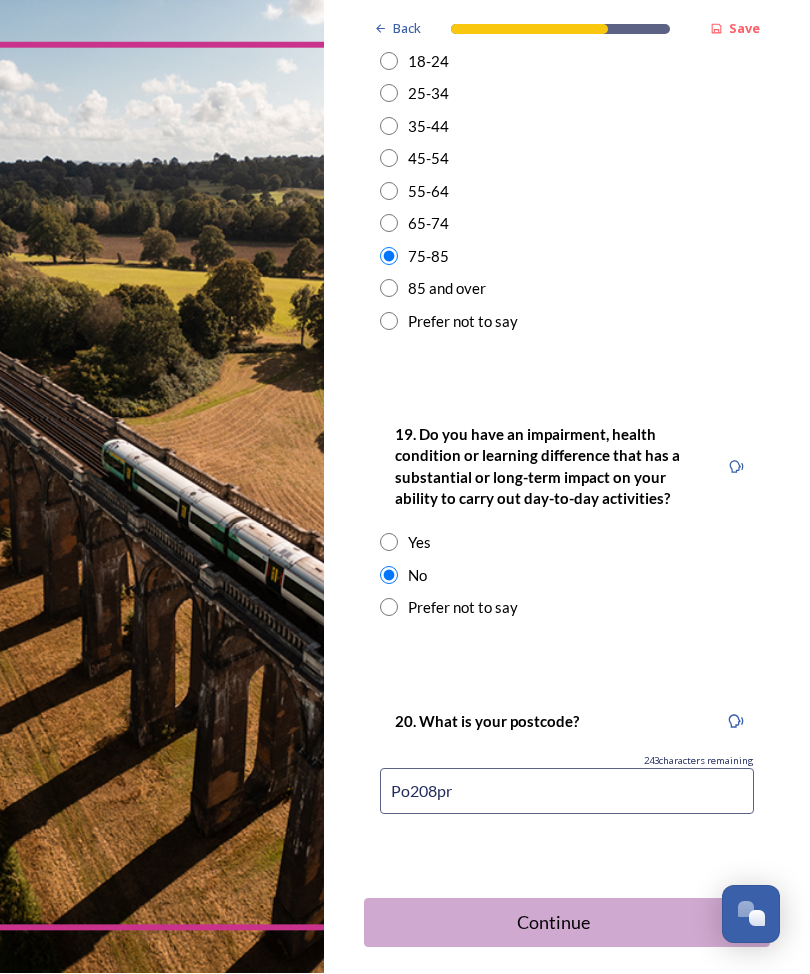scroll, scrollTop: 0, scrollLeft: 0, axis: both 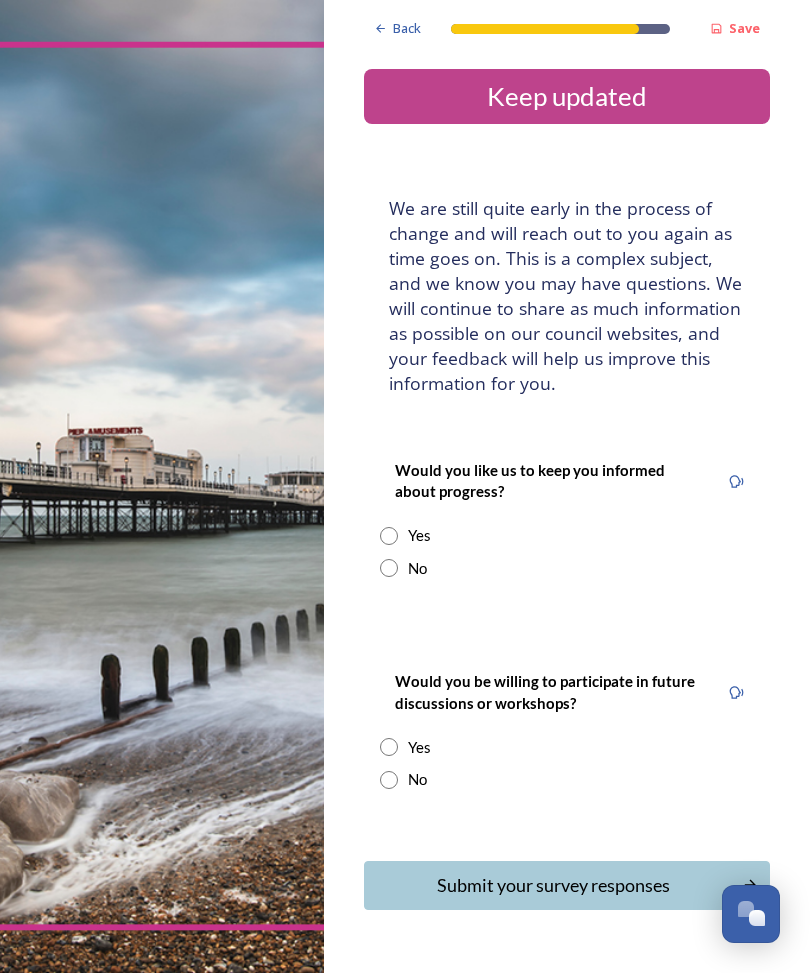 click on "Yes" at bounding box center (567, 536) 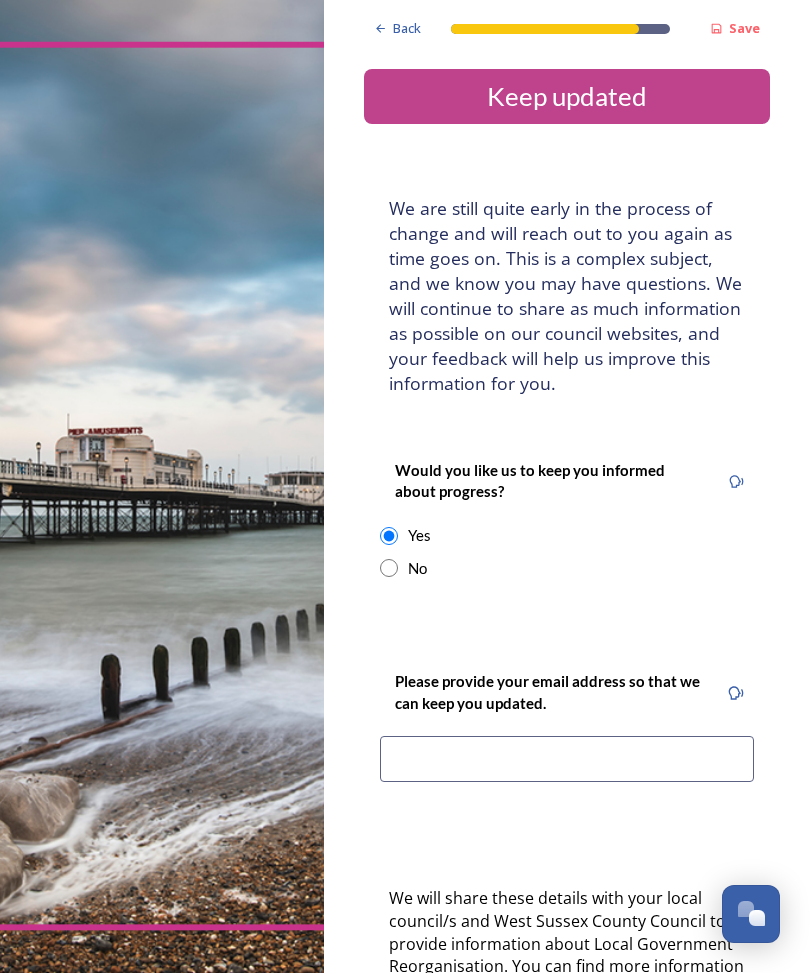 click at bounding box center (567, 760) 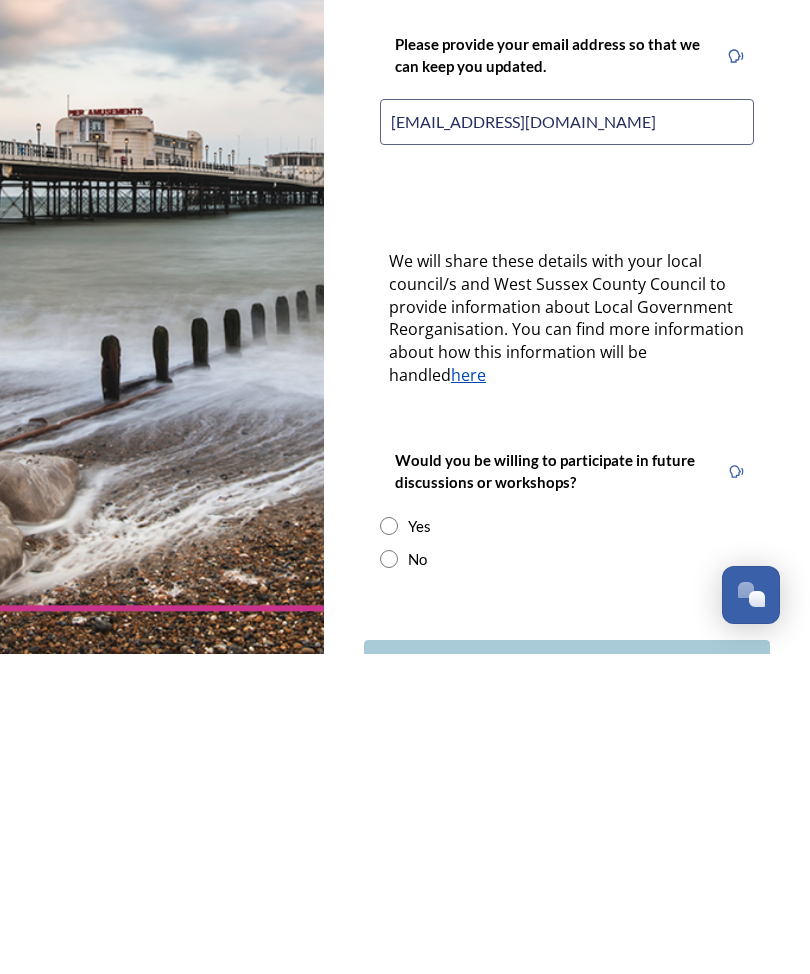 scroll, scrollTop: 318, scrollLeft: 0, axis: vertical 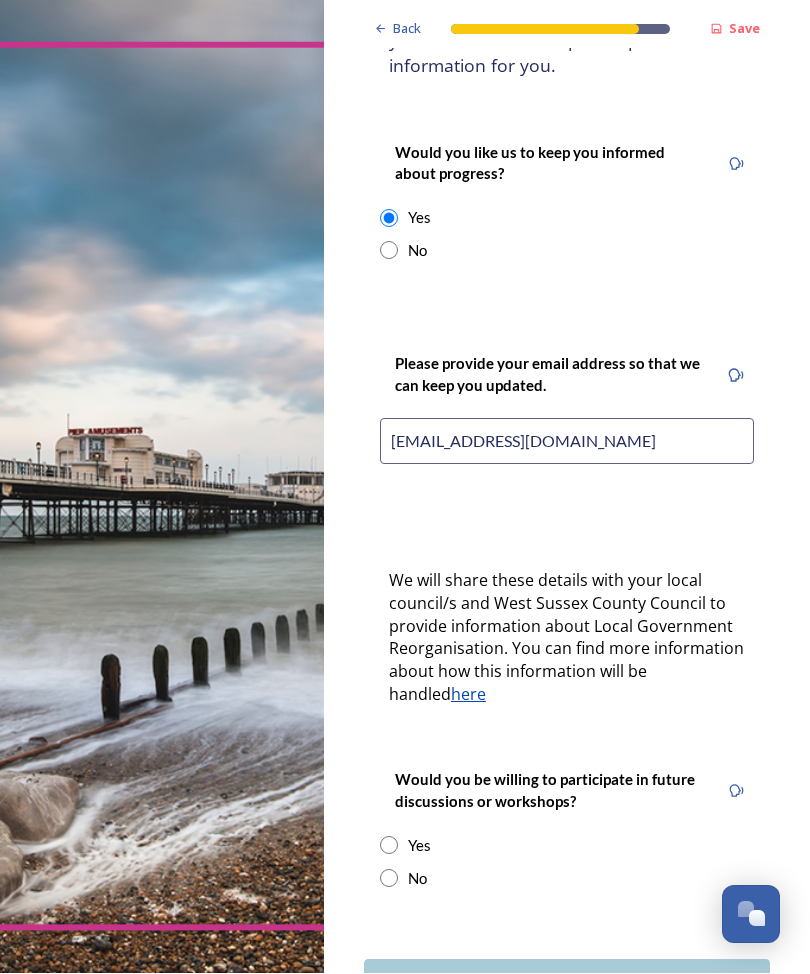 click at bounding box center [389, 846] 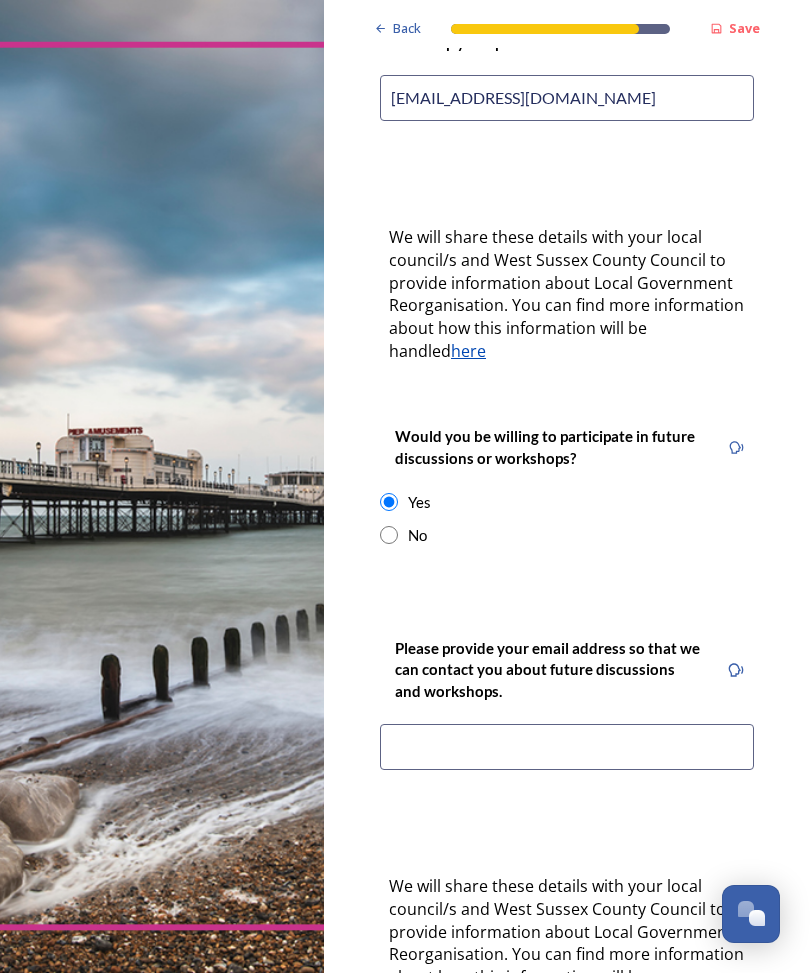 scroll, scrollTop: 671, scrollLeft: 0, axis: vertical 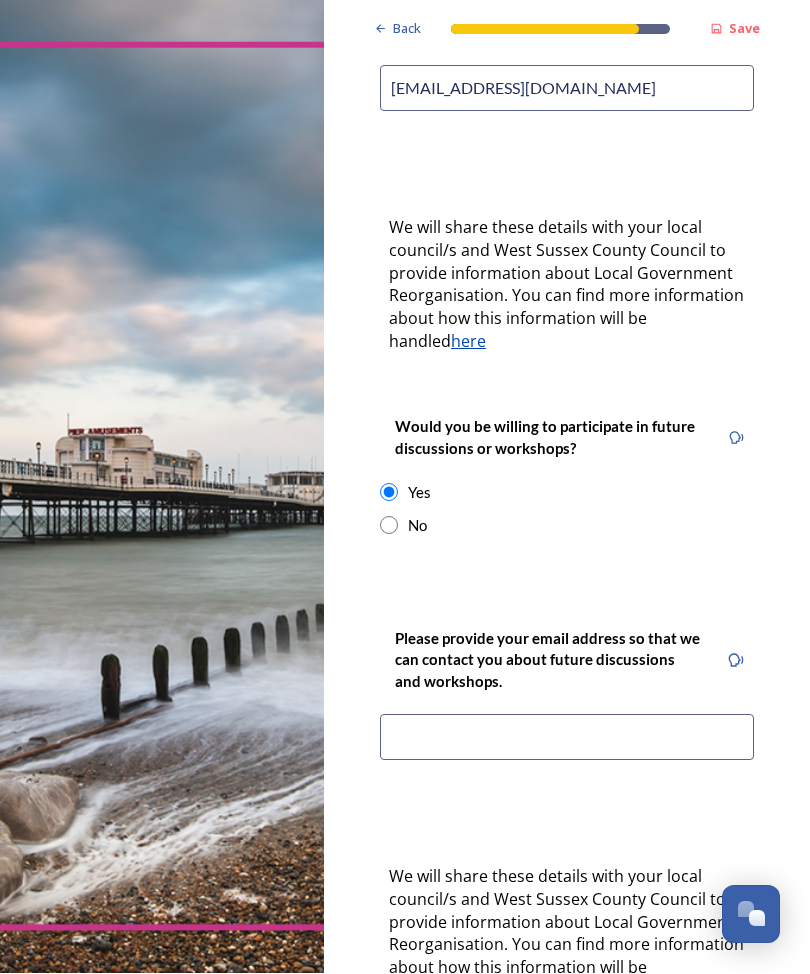 click at bounding box center [567, 738] 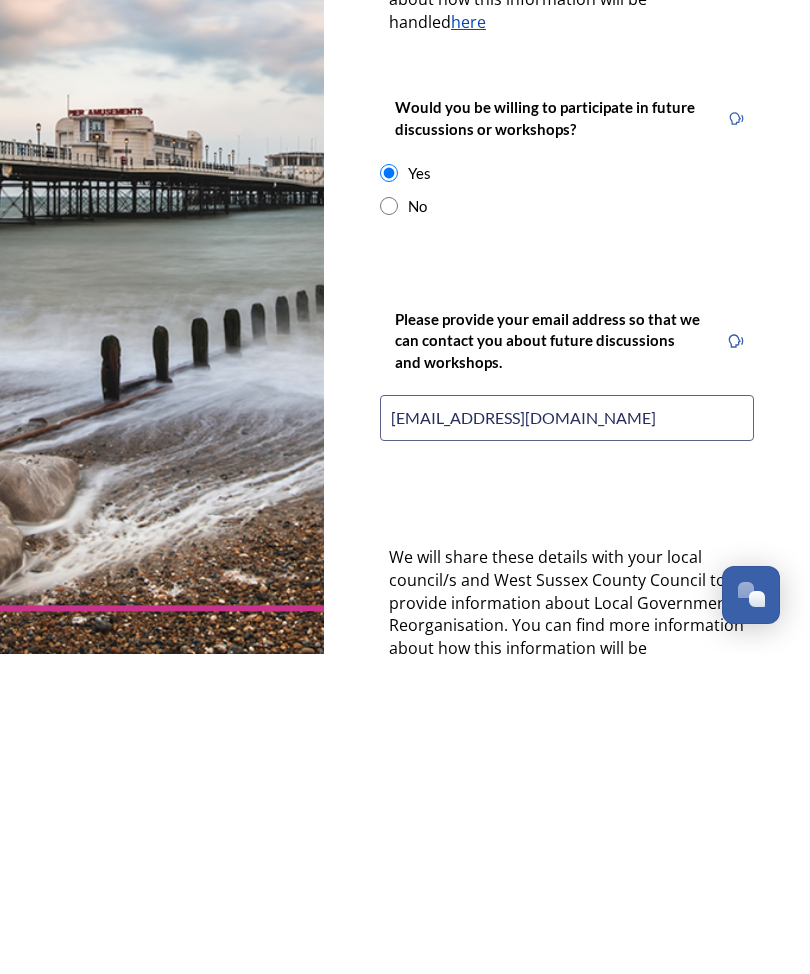 type on "[EMAIL_ADDRESS][DOMAIN_NAME]" 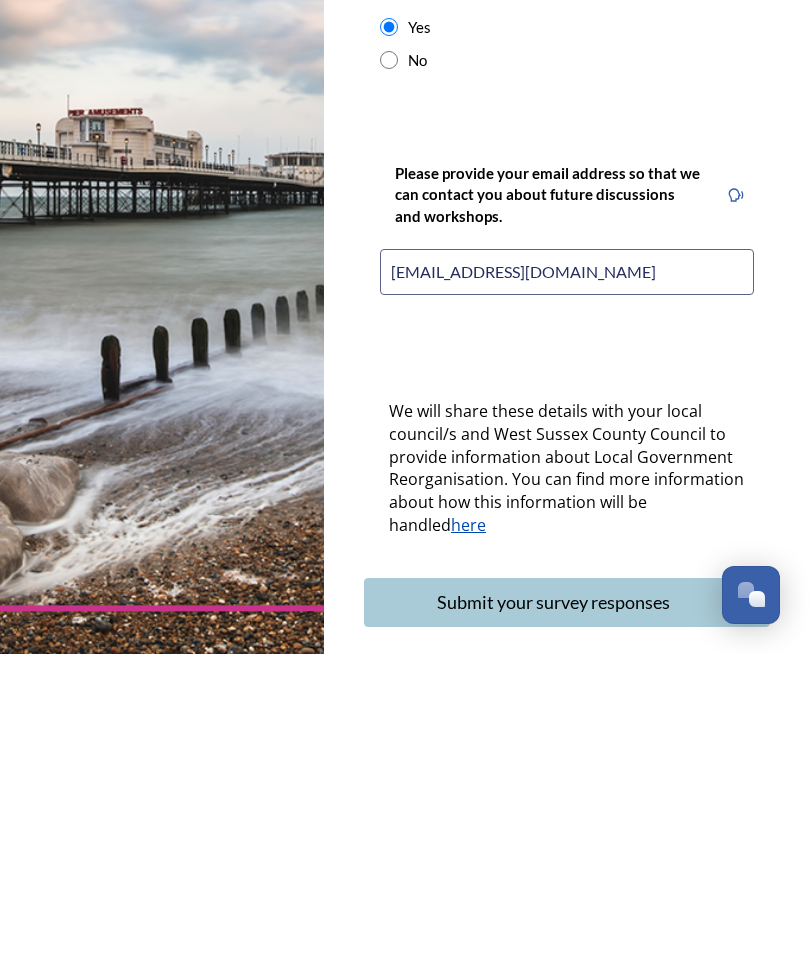 scroll, scrollTop: 816, scrollLeft: 0, axis: vertical 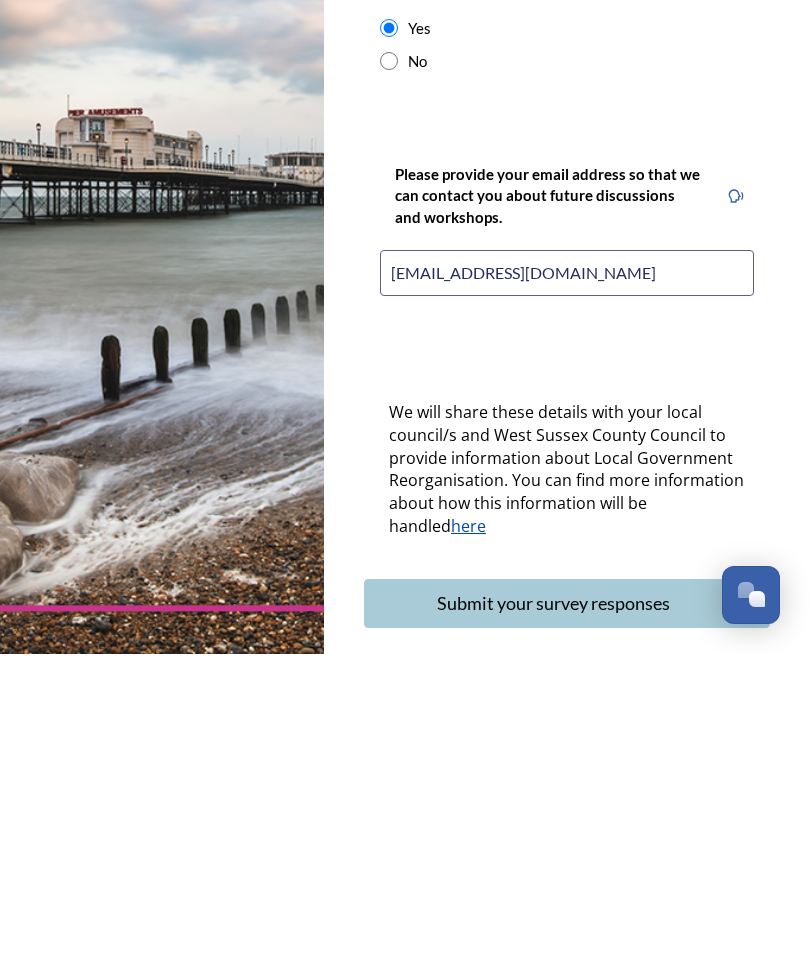 click on "Submit your survey responses" at bounding box center [553, 923] 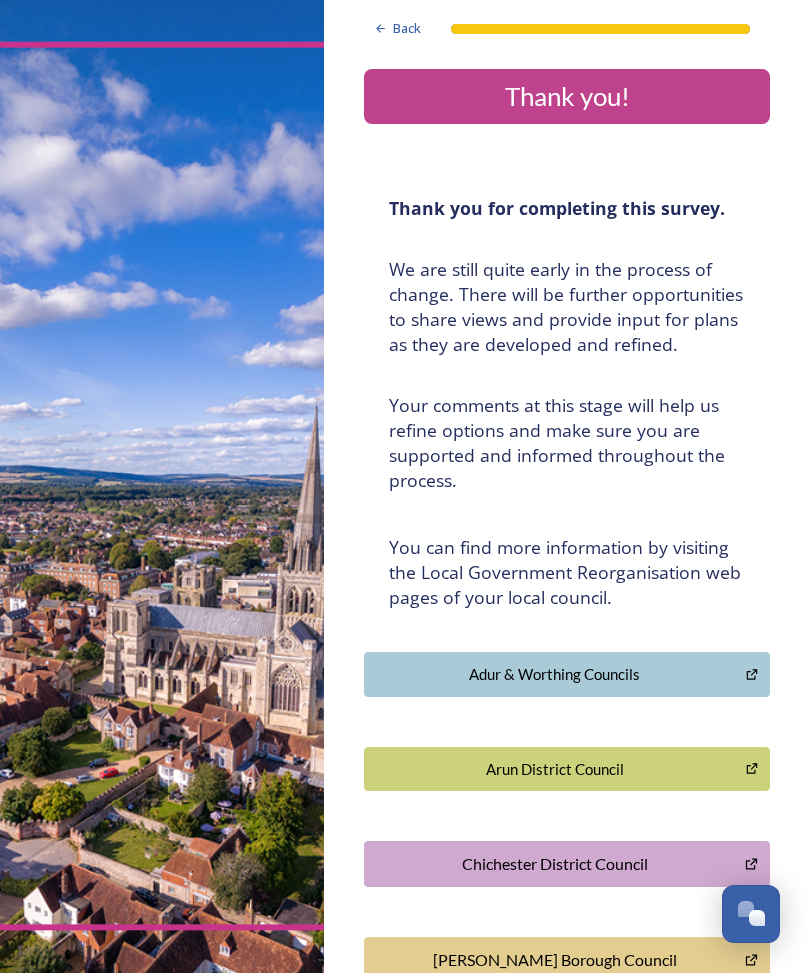 scroll, scrollTop: 0, scrollLeft: 0, axis: both 